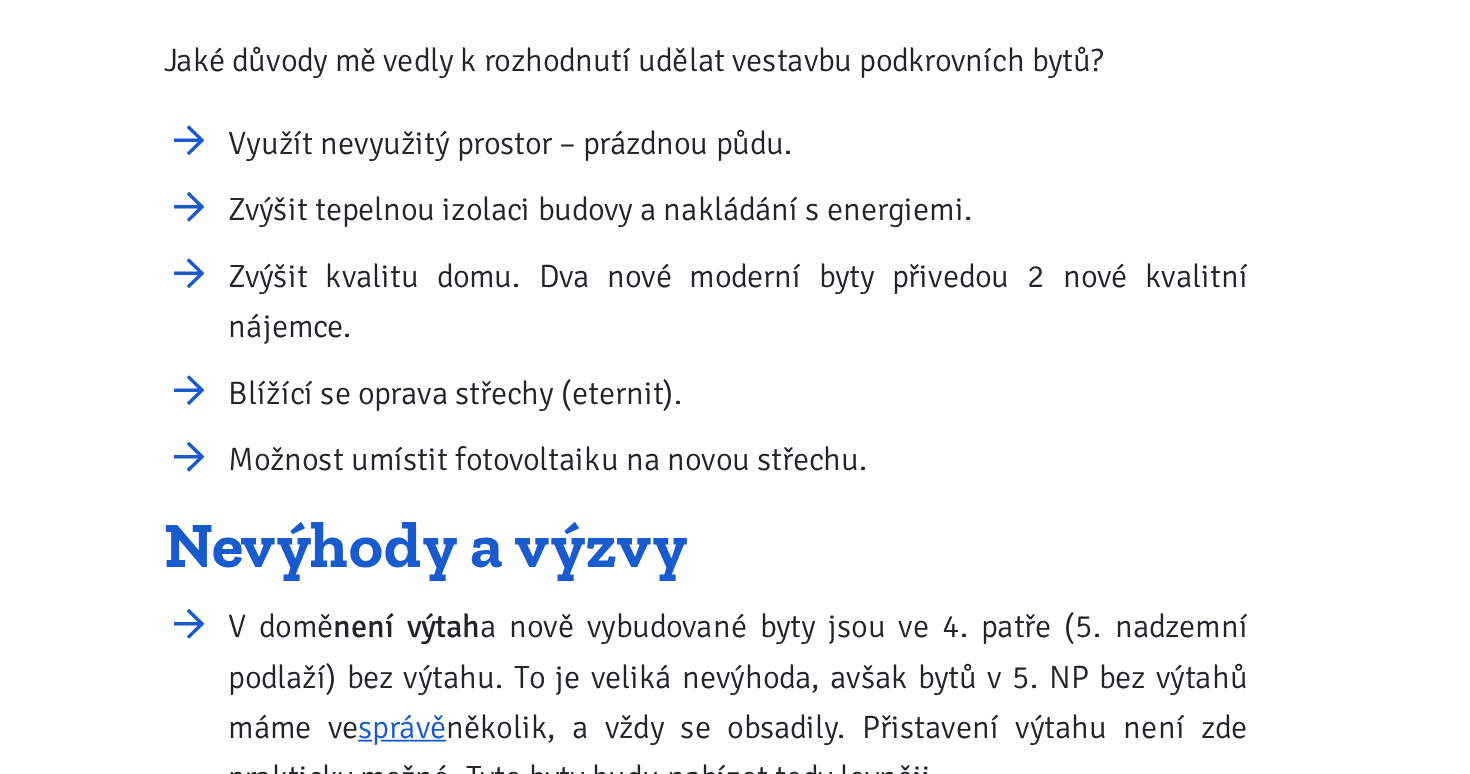 scroll, scrollTop: 715, scrollLeft: 0, axis: vertical 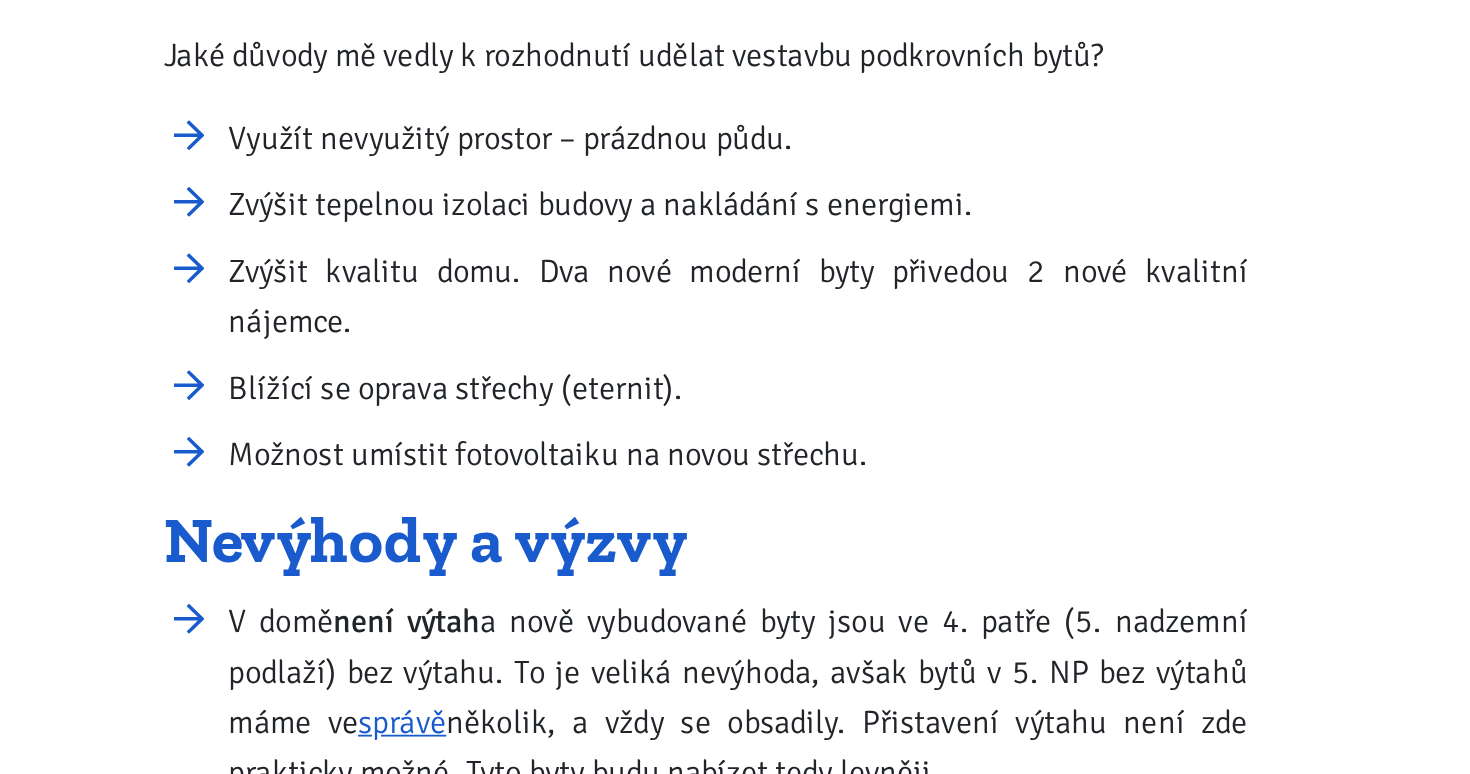 click on "Jaké důvody mě vedly k rozhodnutí udělat vestavbu podkrovních bytů?" at bounding box center [510, 374] 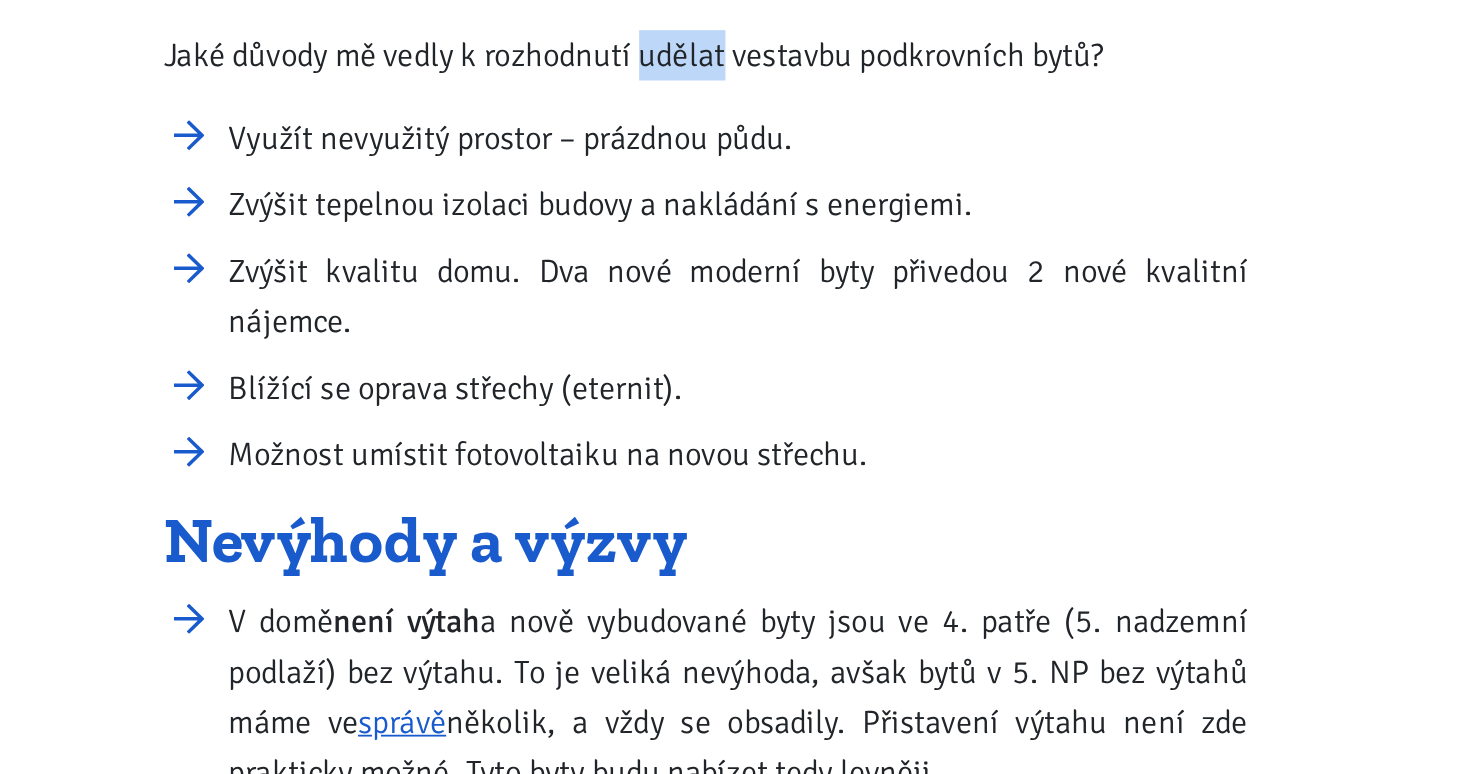 click on "Jaké důvody mě vedly k rozhodnutí udělat vestavbu podkrovních bytů?" at bounding box center [510, 374] 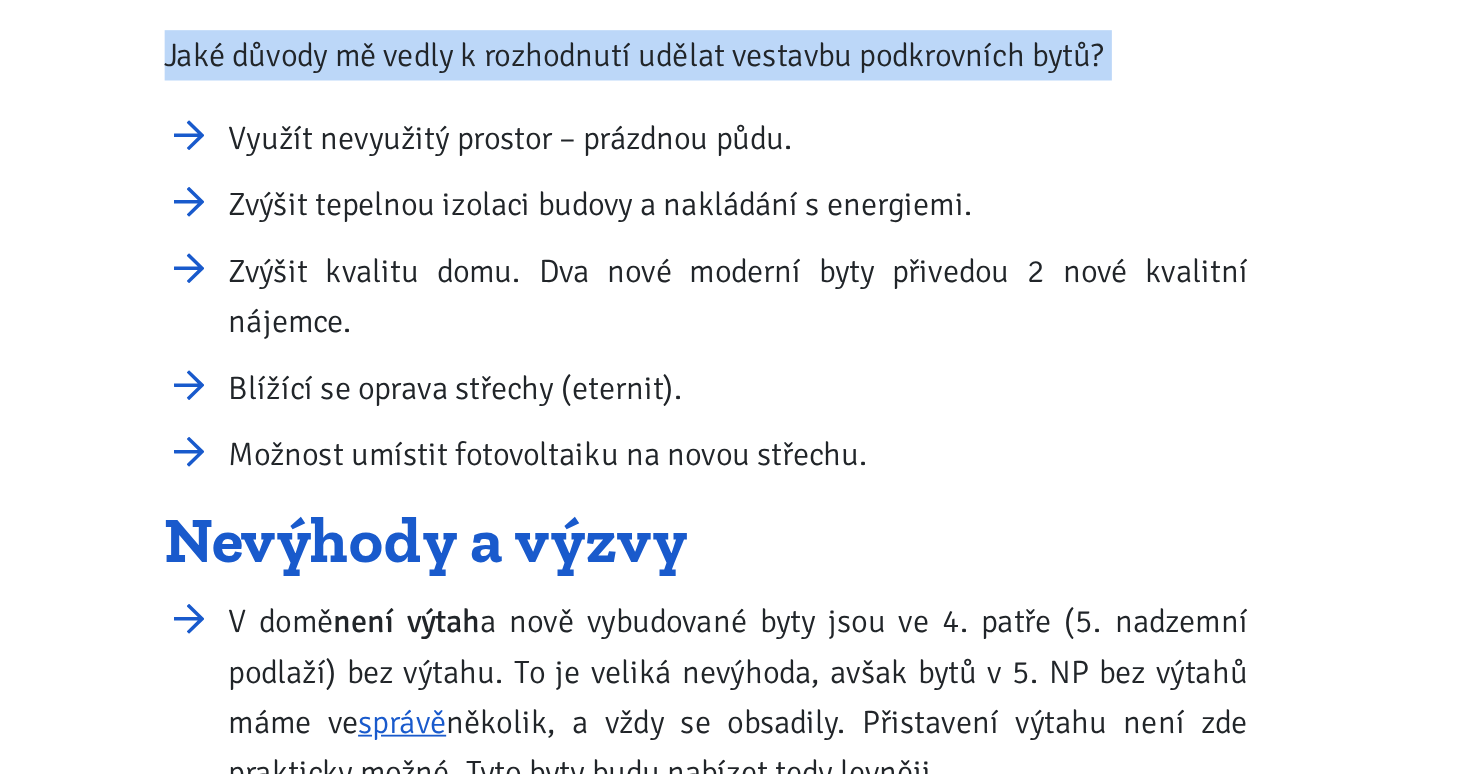 click on "Jaké důvody mě vedly k rozhodnutí udělat vestavbu podkrovních bytů?" at bounding box center [510, 374] 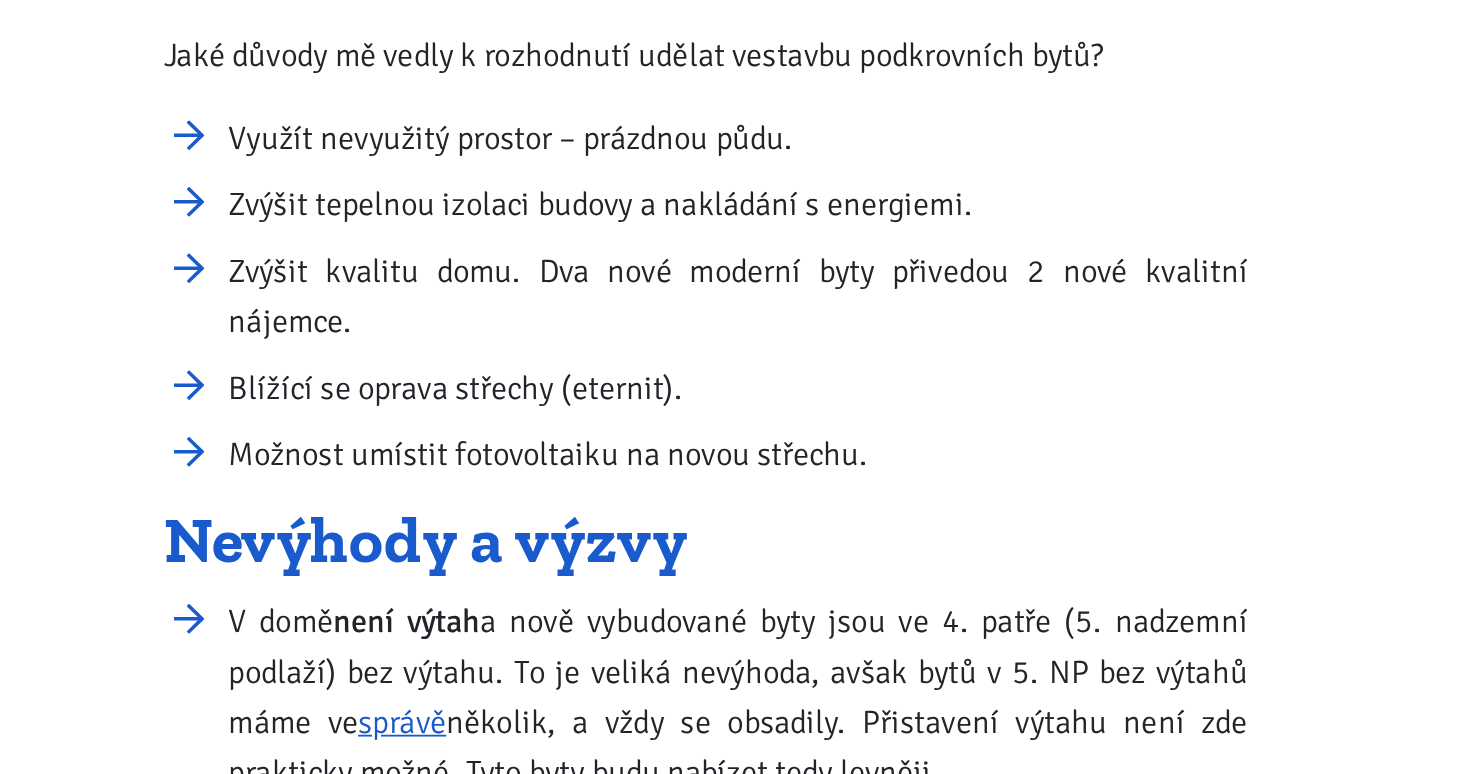 click on "Využít nevyužitý prostor – prázdnou půdu." at bounding box center (528, 420) 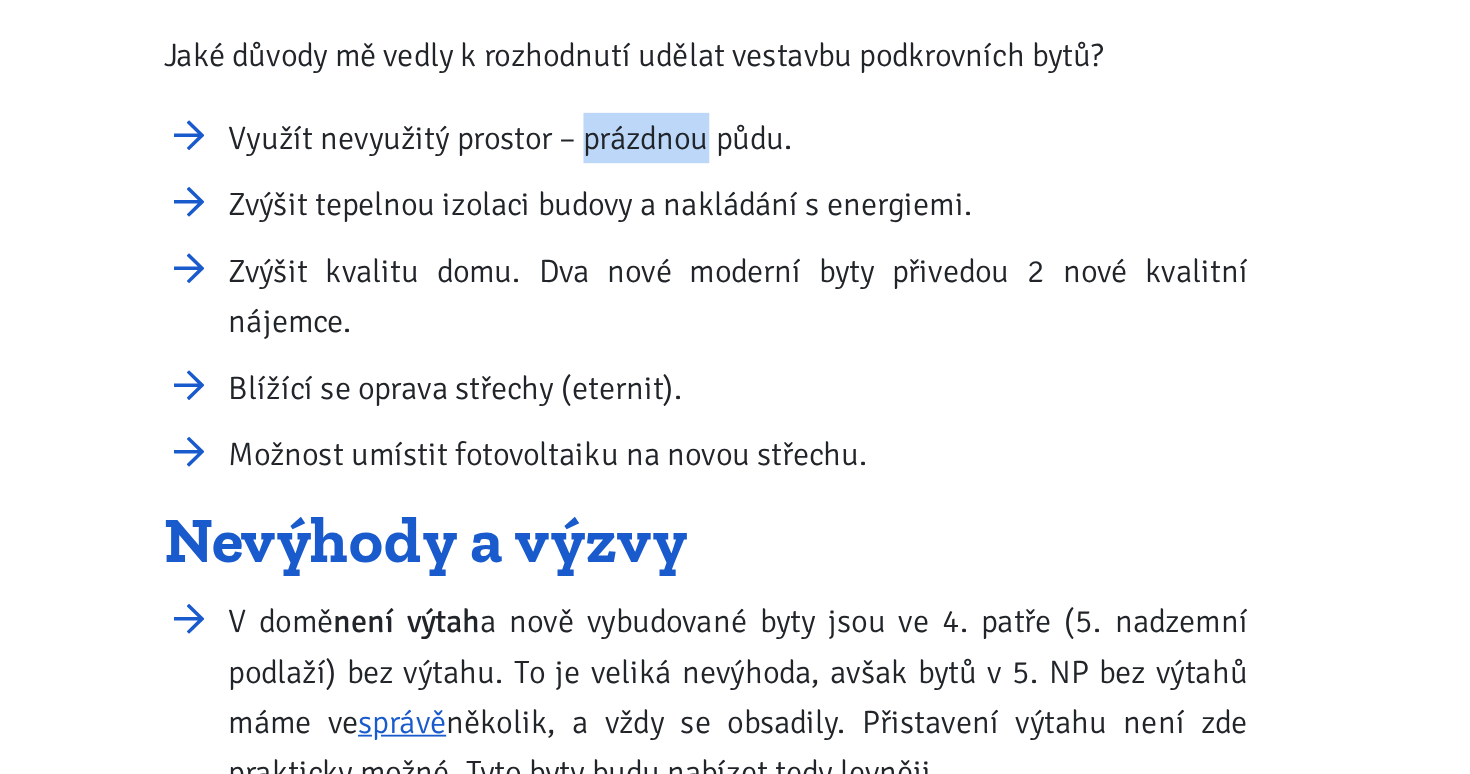 click on "Využít nevyužitý prostor – prázdnou půdu." at bounding box center [528, 420] 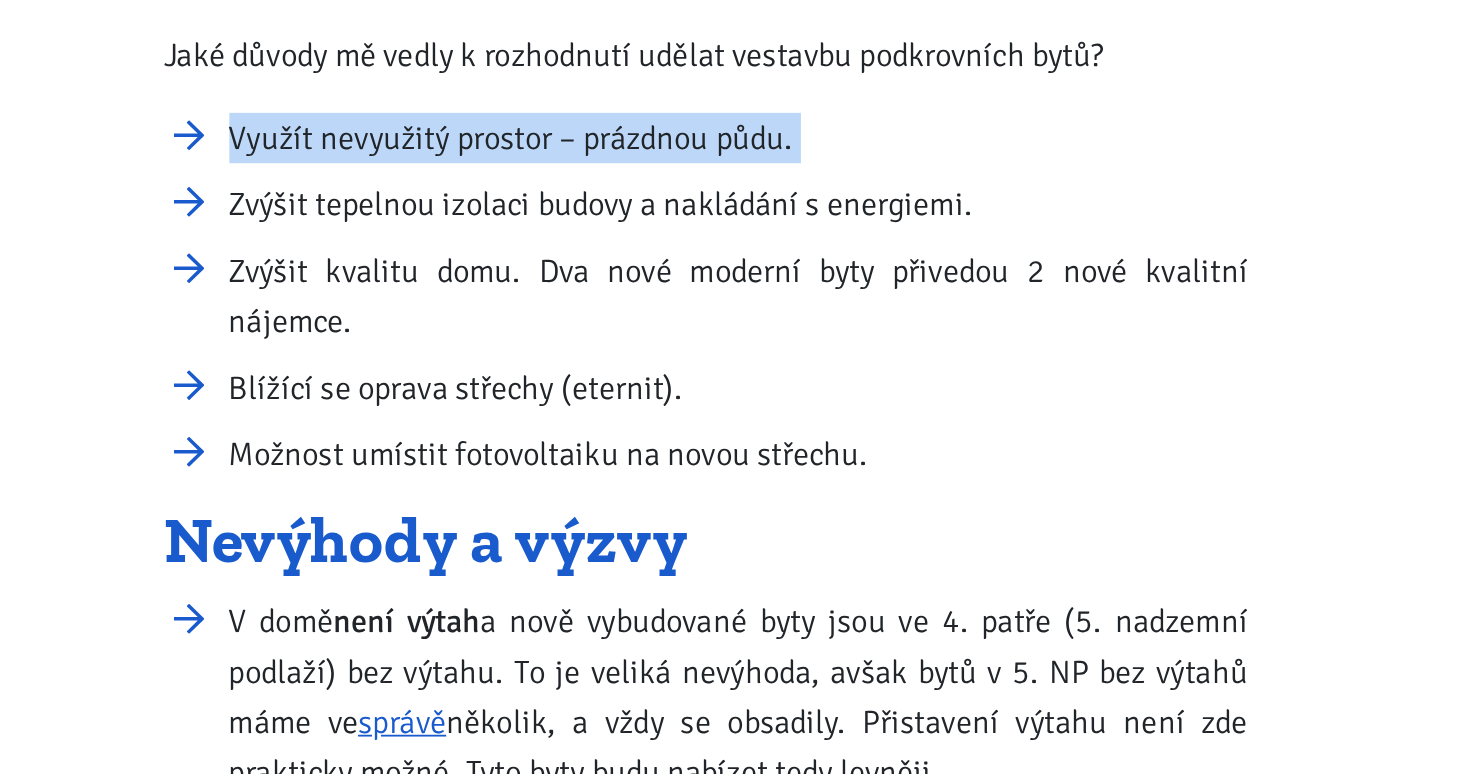 click on "Využít nevyužitý prostor – prázdnou půdu." at bounding box center [528, 420] 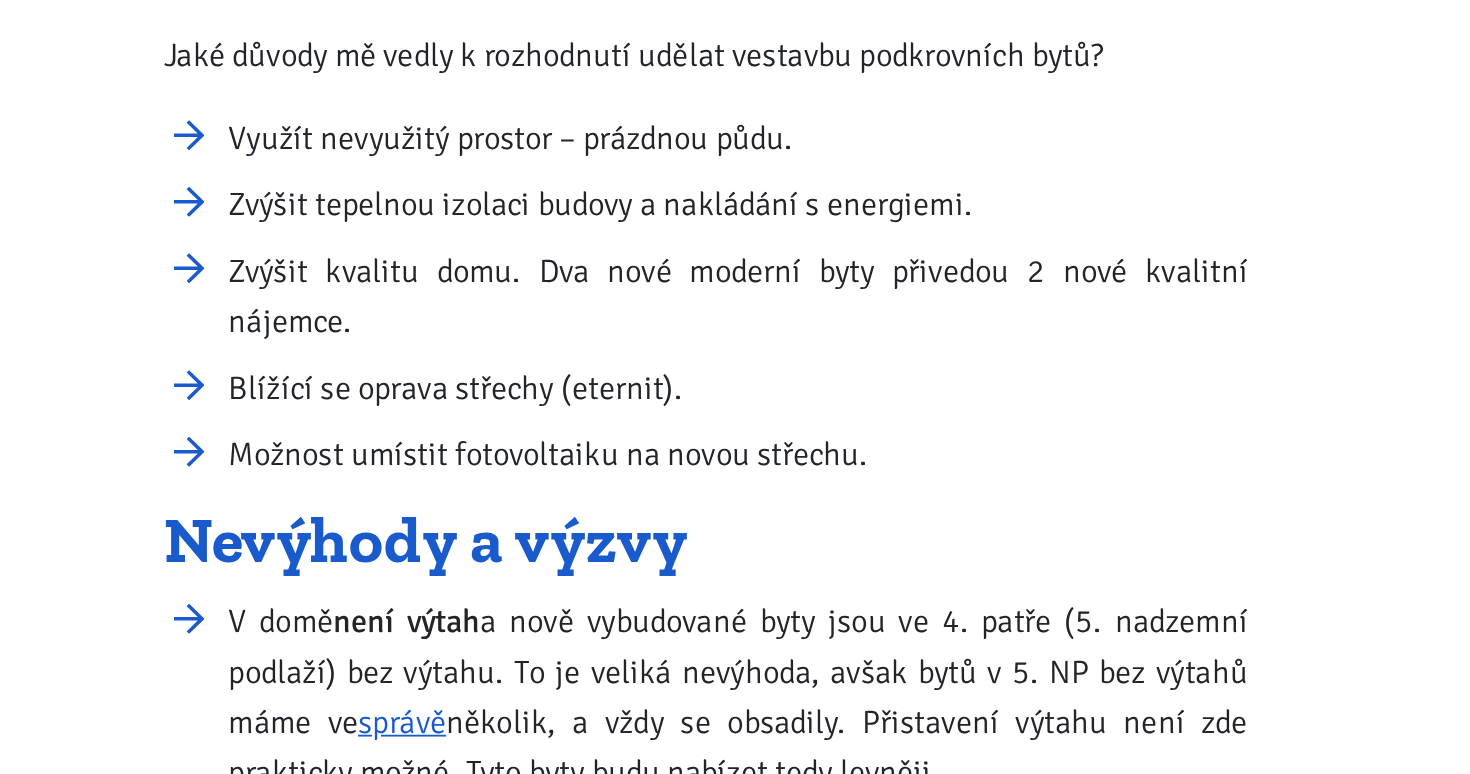 click on "Zvýšit tepelnou izolaci budovy a nakládání s energiemi." at bounding box center (528, 457) 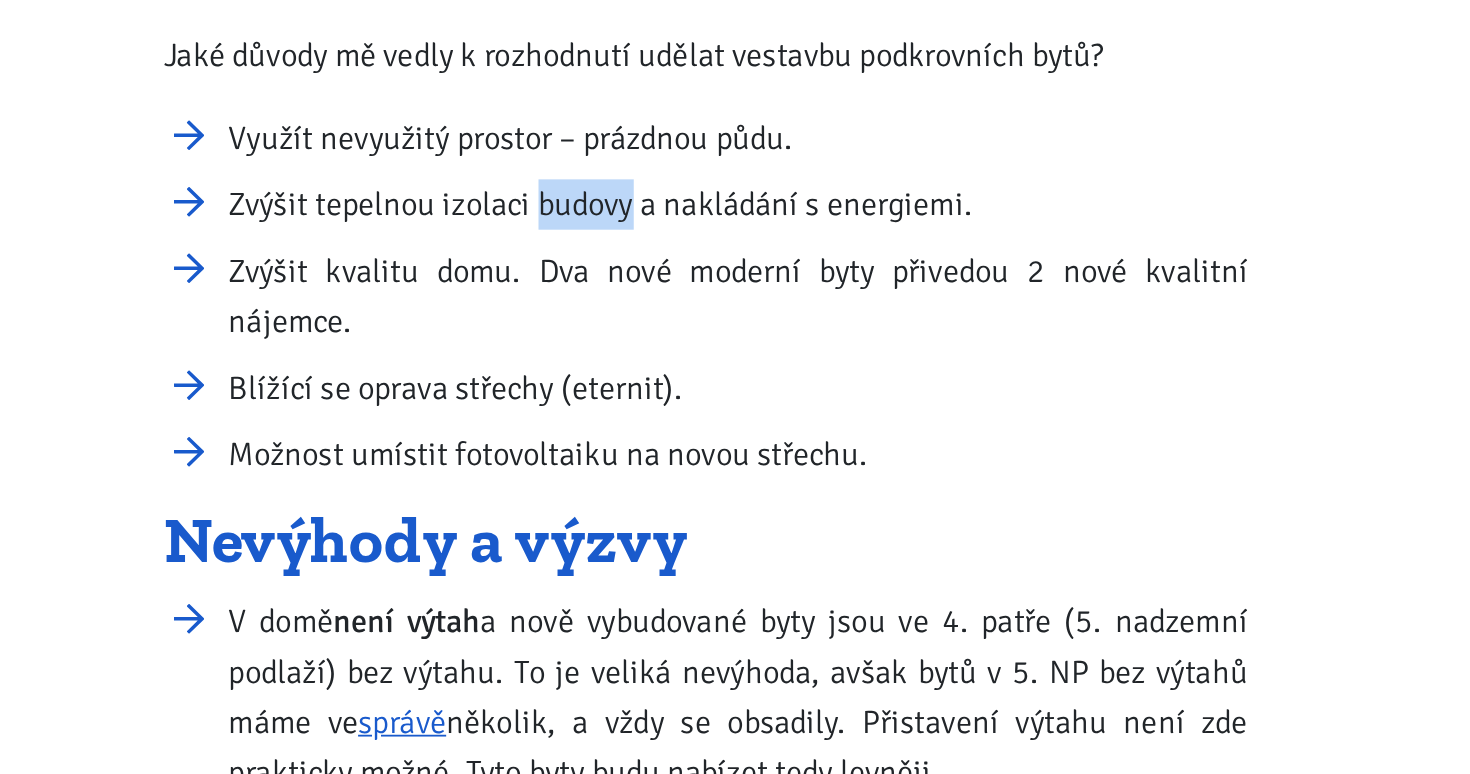 click on "Zvýšit tepelnou izolaci budovy a nakládání s energiemi." at bounding box center [528, 457] 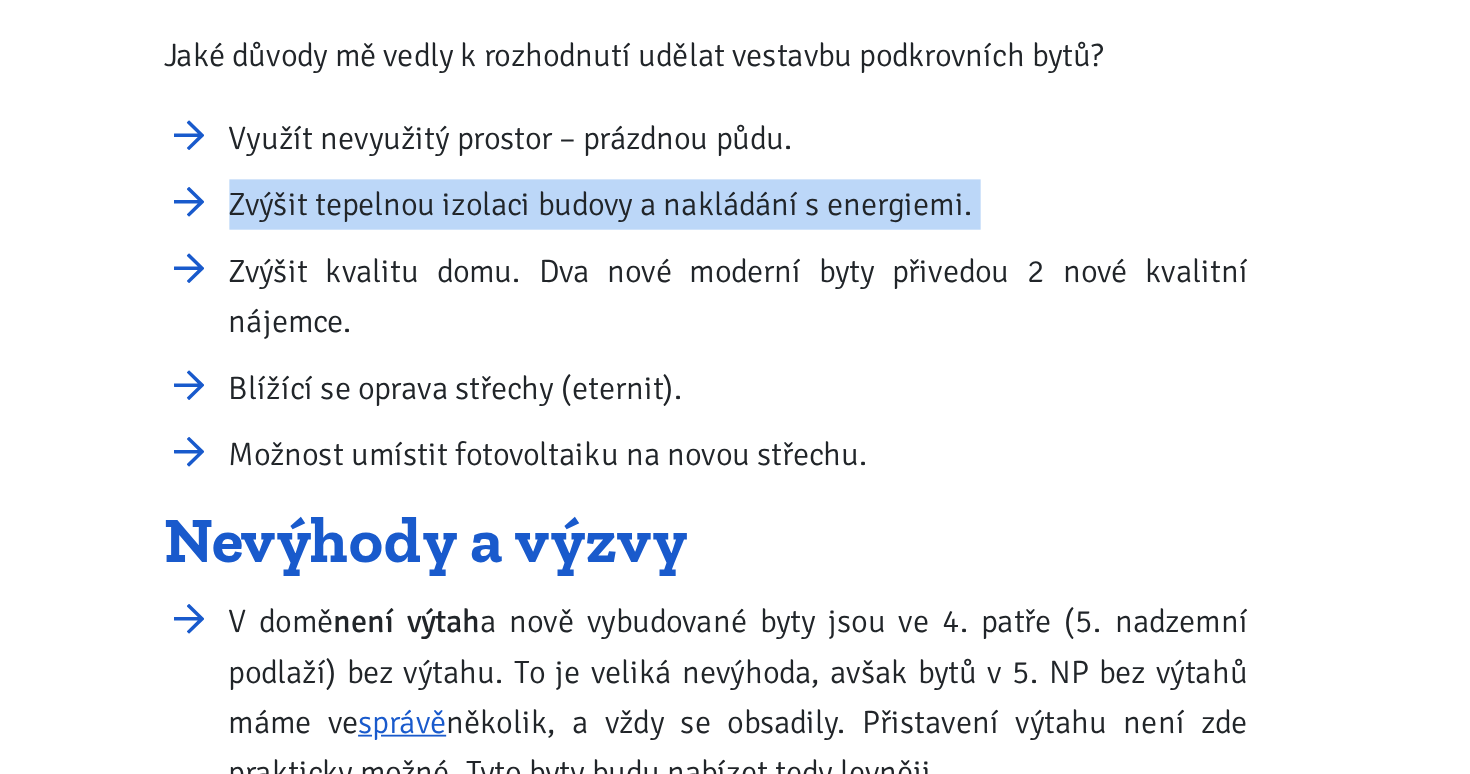 click on "Zvýšit tepelnou izolaci budovy a nakládání s energiemi." at bounding box center [528, 457] 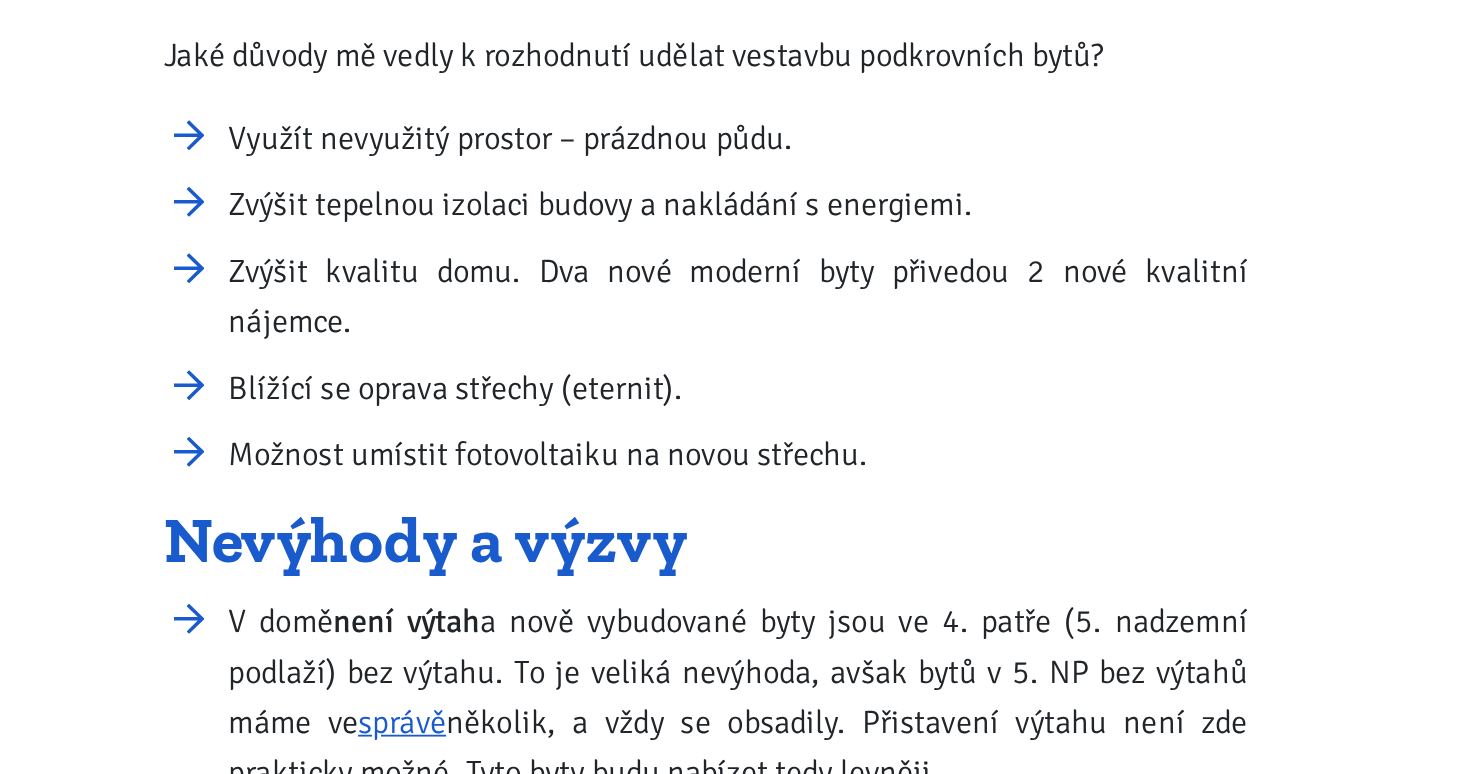 click on "Zvýšit kvalitu domu. Dva nové moderní byty přivedou 2 nové kvalitní nájemce." at bounding box center (528, 508) 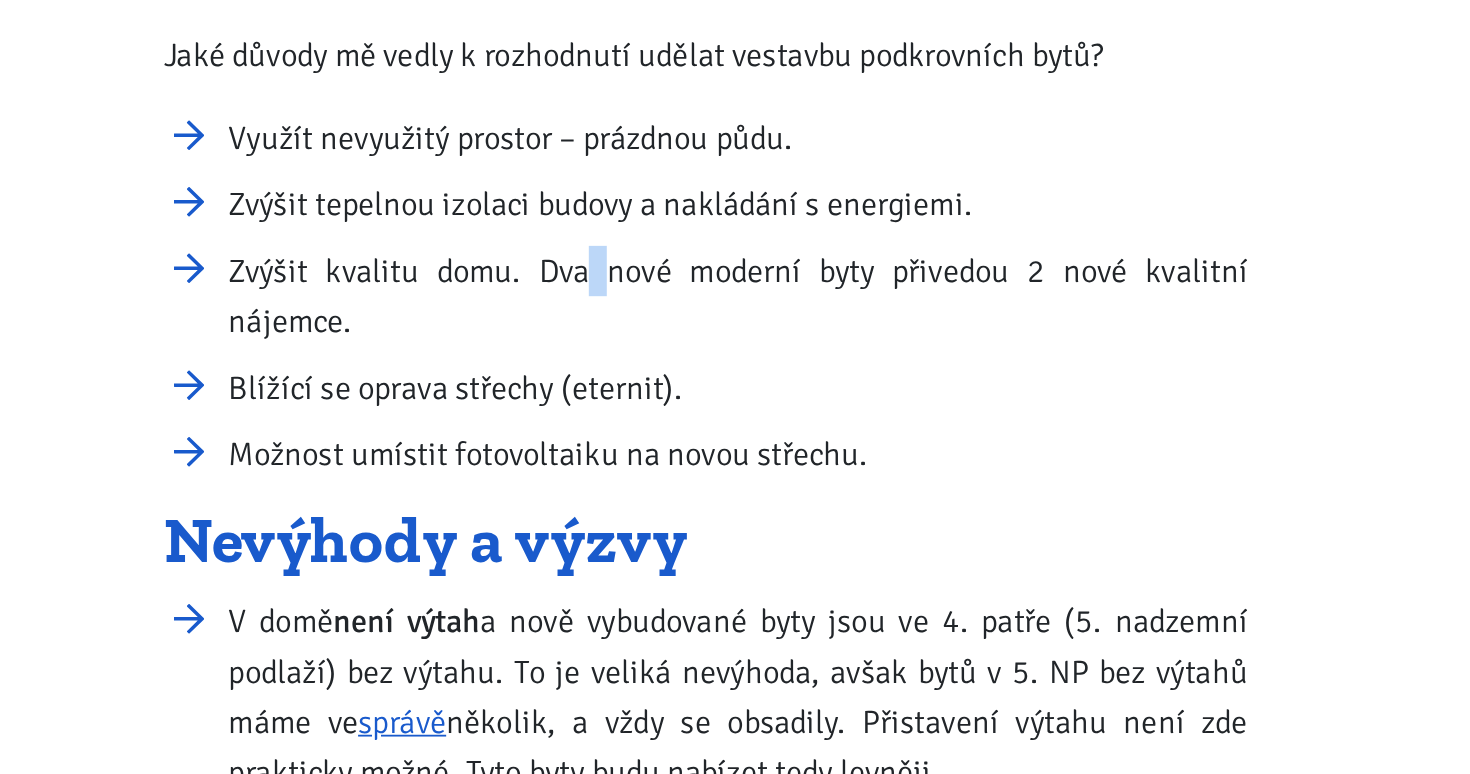 click on "Zvýšit kvalitu domu. Dva nové moderní byty přivedou 2 nové kvalitní nájemce." at bounding box center [528, 508] 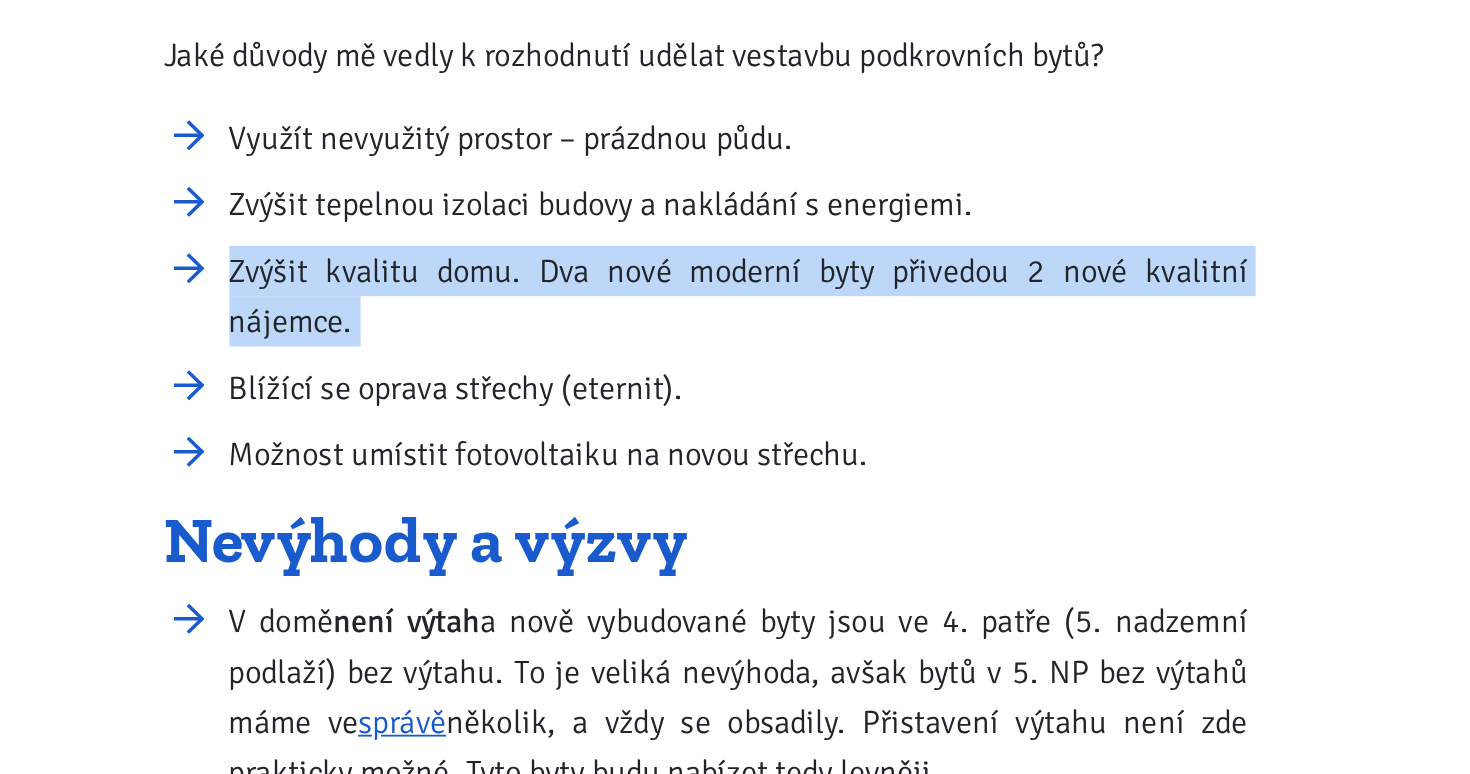 click on "Zvýšit kvalitu domu. Dva nové moderní byty přivedou 2 nové kvalitní nájemce." at bounding box center [528, 508] 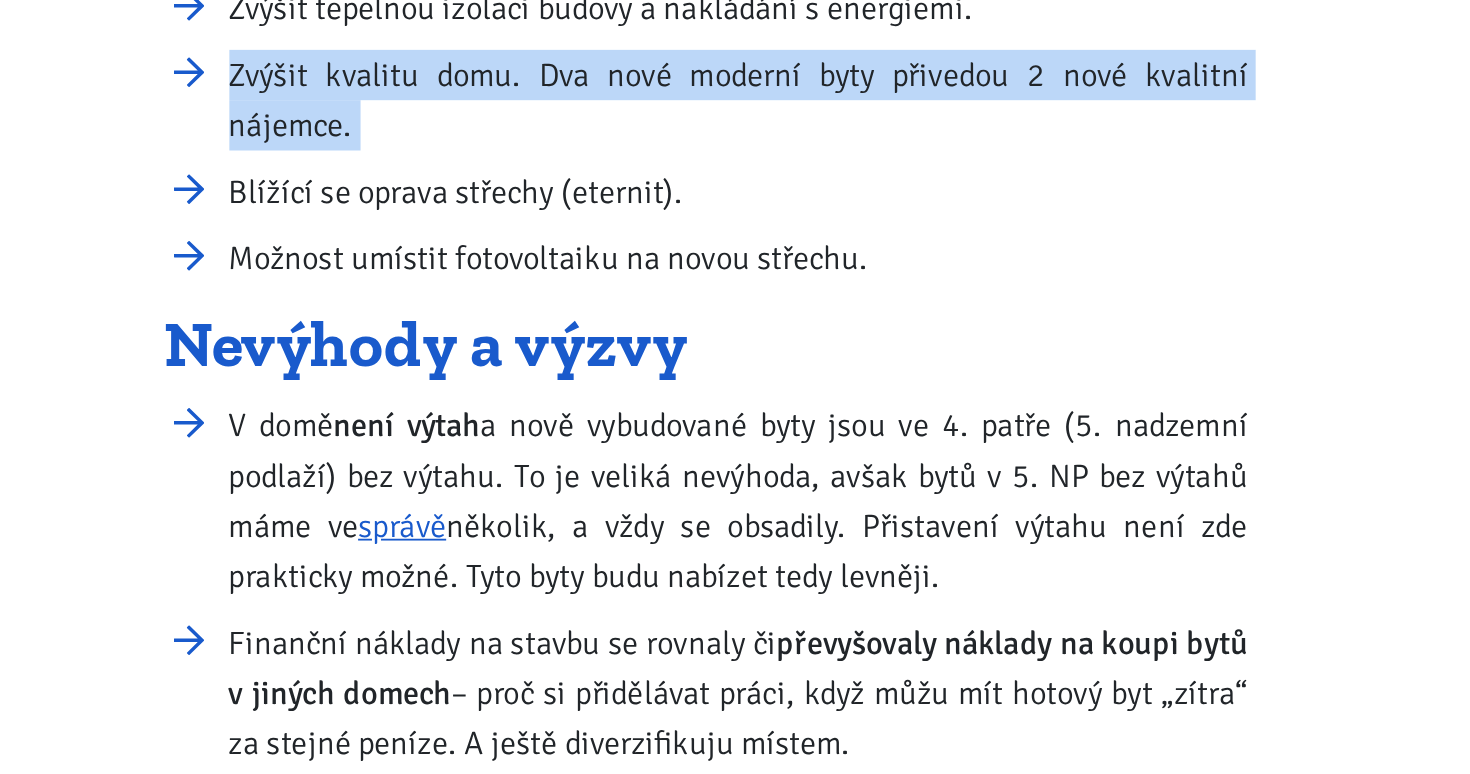 scroll, scrollTop: 826, scrollLeft: 0, axis: vertical 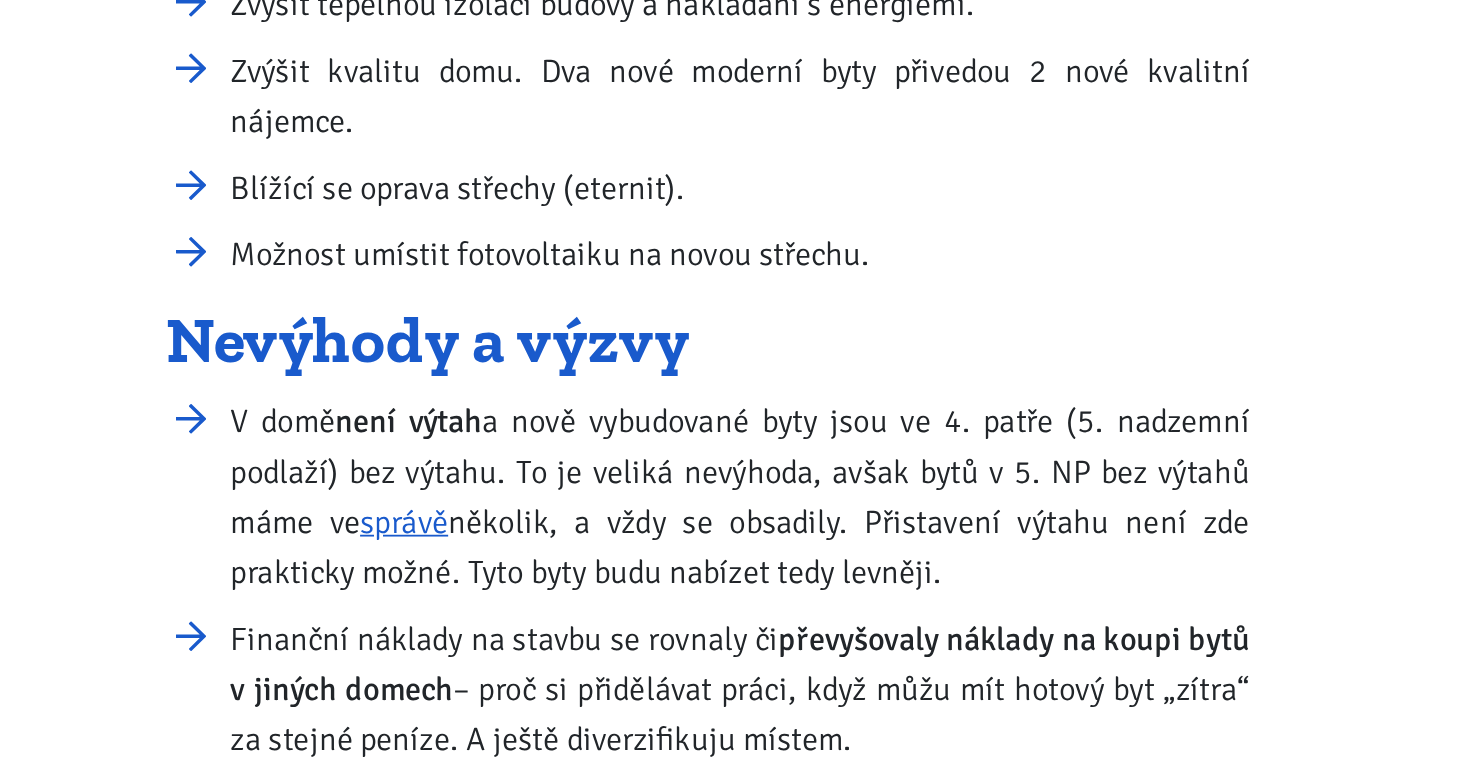 click on "Blížící se oprava střechy (eternit)." at bounding box center (528, 448) 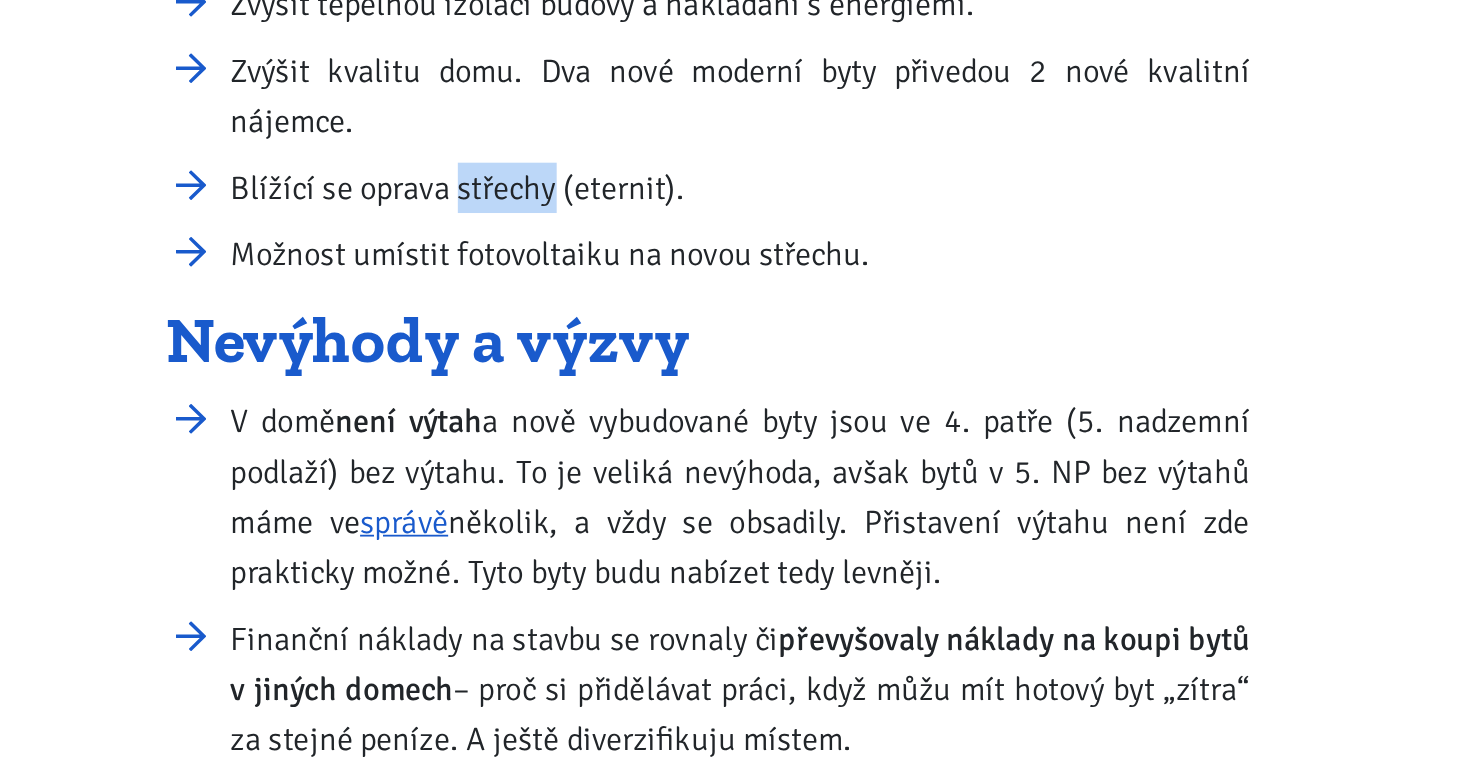 click on "Blížící se oprava střechy (eternit)." at bounding box center [528, 448] 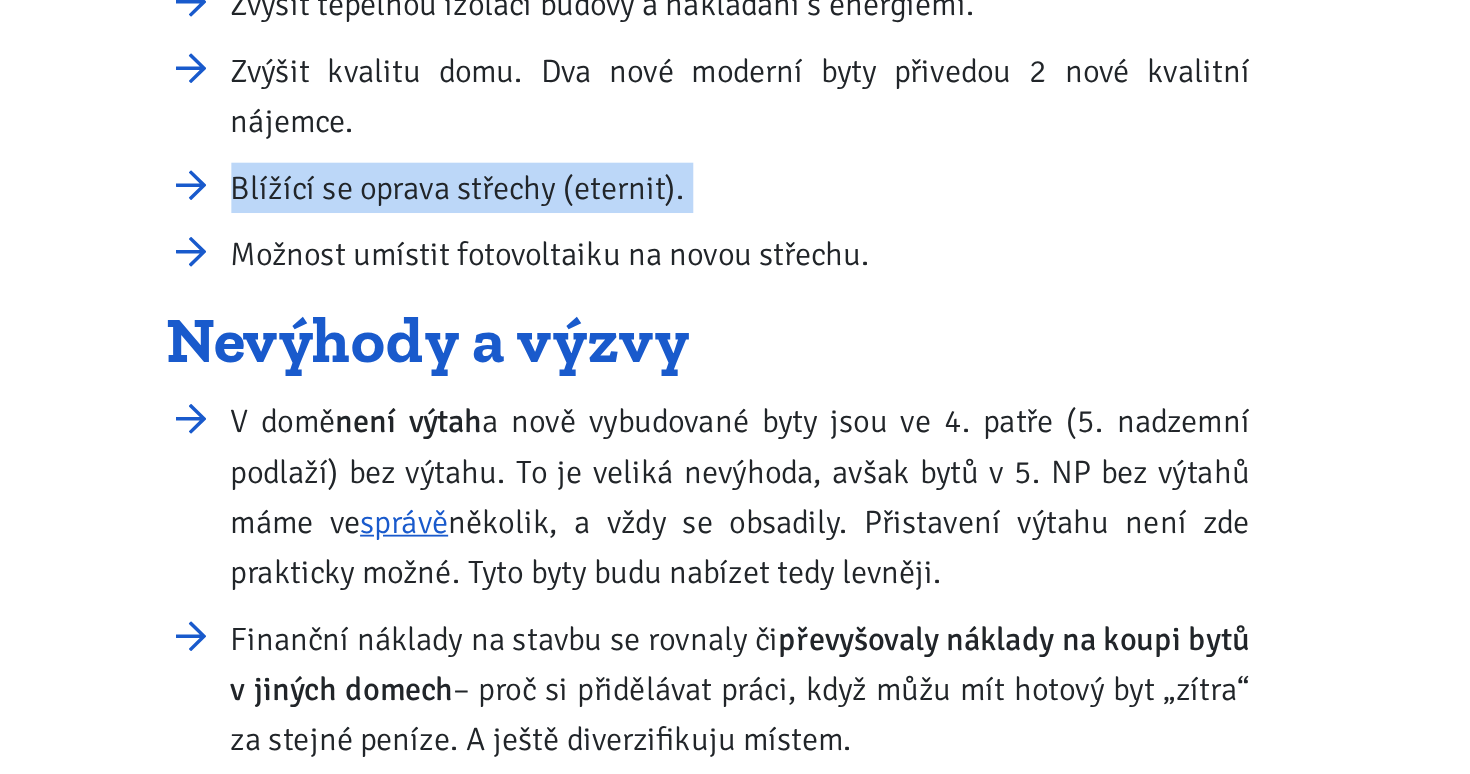 click on "Blížící se oprava střechy (eternit)." at bounding box center [528, 448] 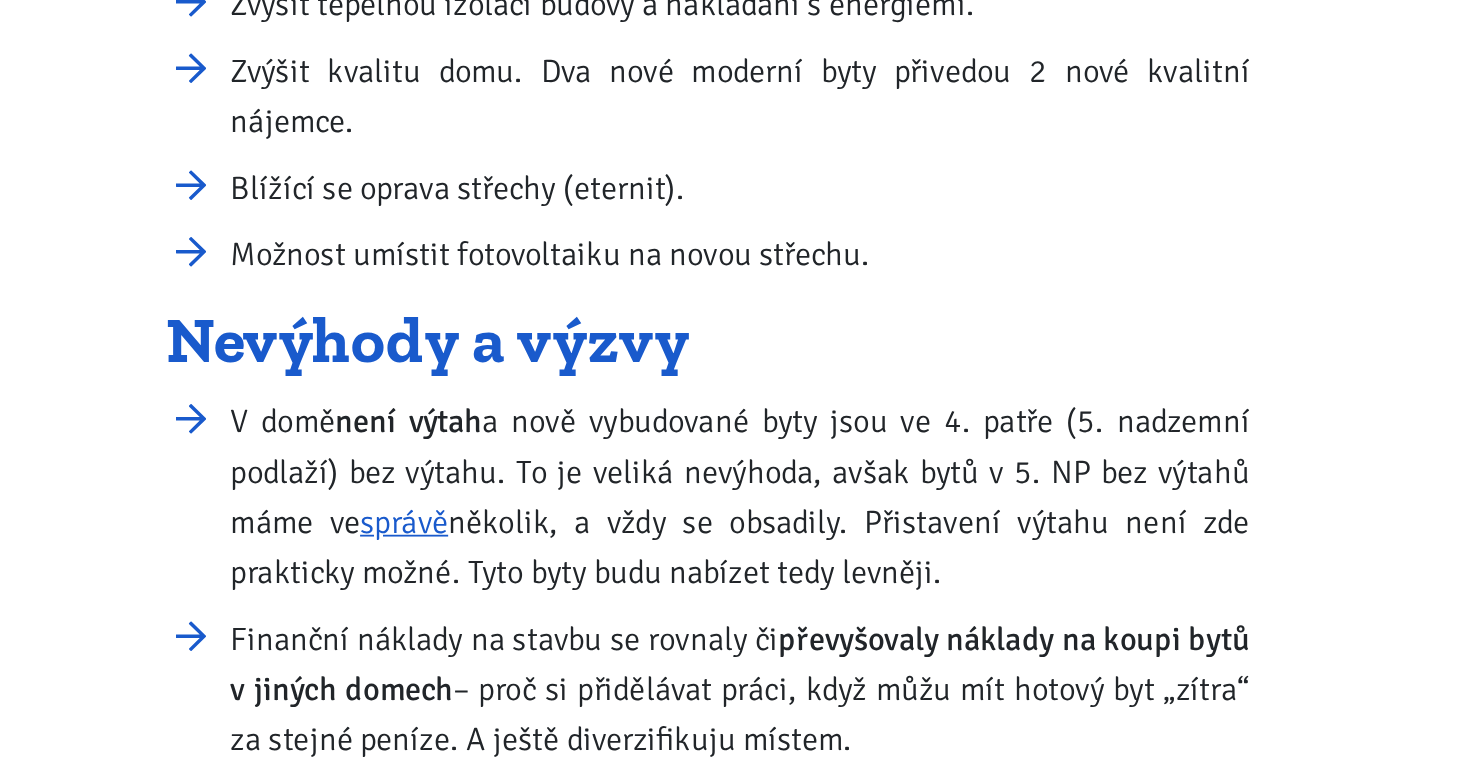 click on "Možnost umístit fotovoltaiku na novou střechu." at bounding box center [528, 485] 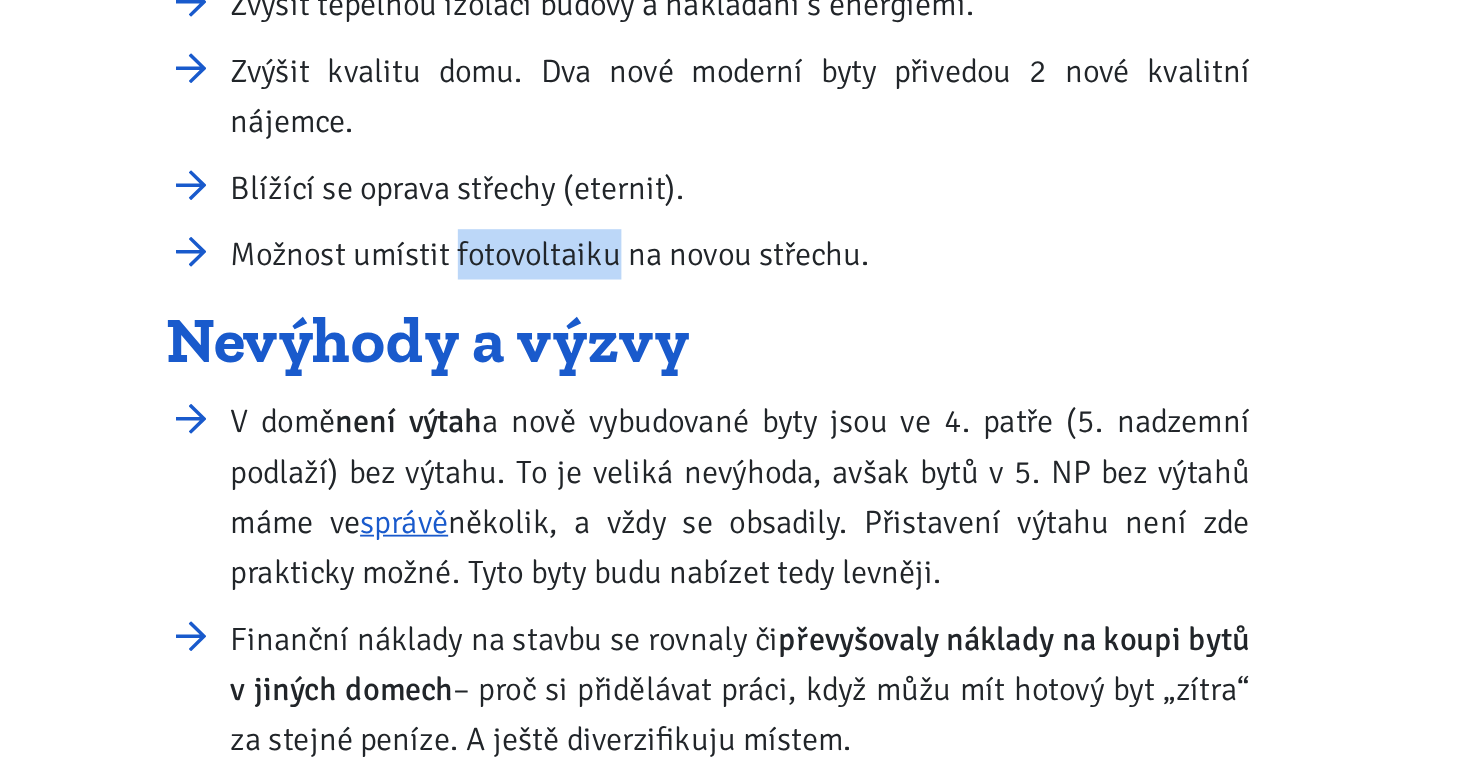click on "Možnost umístit fotovoltaiku na novou střechu." at bounding box center (528, 485) 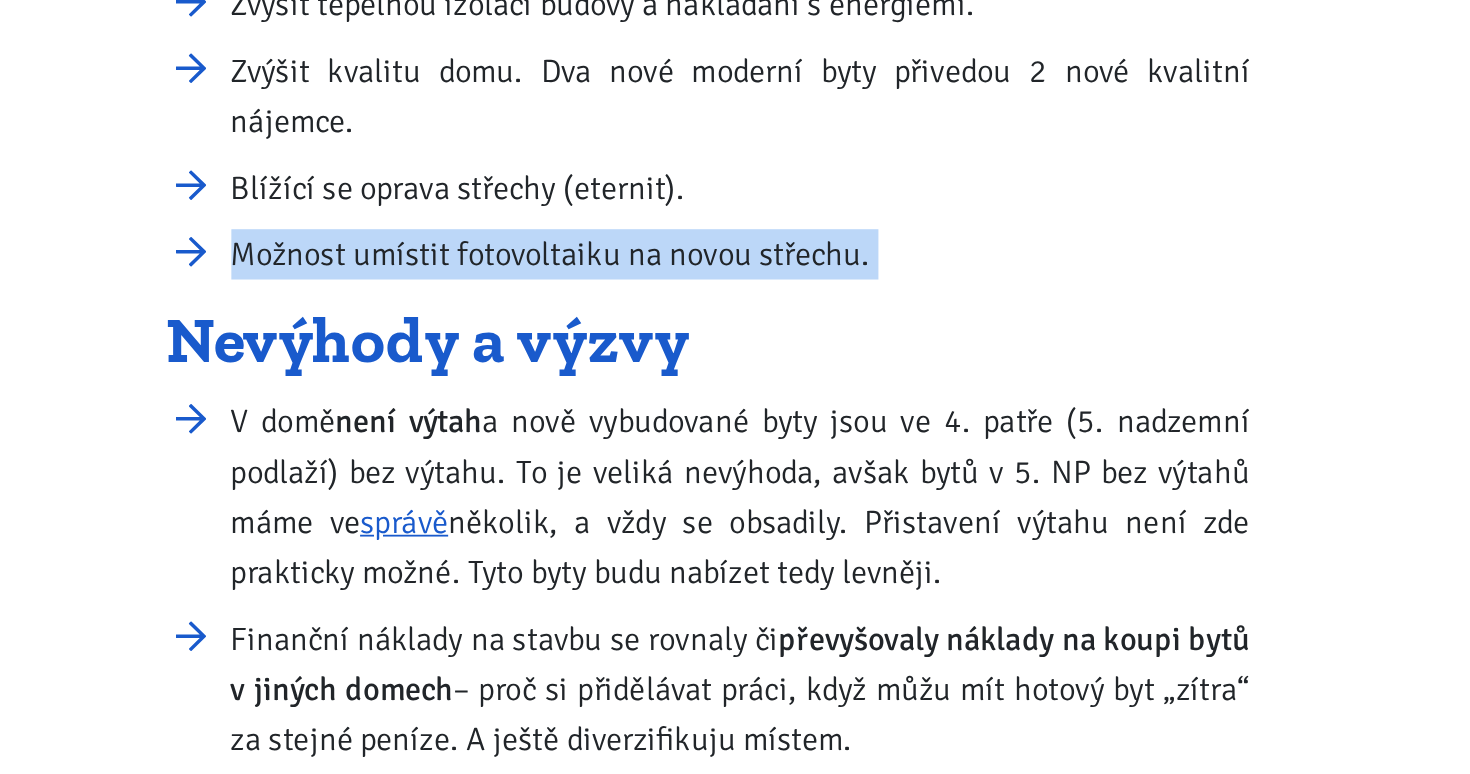 click on "Možnost umístit fotovoltaiku na novou střechu." at bounding box center (528, 485) 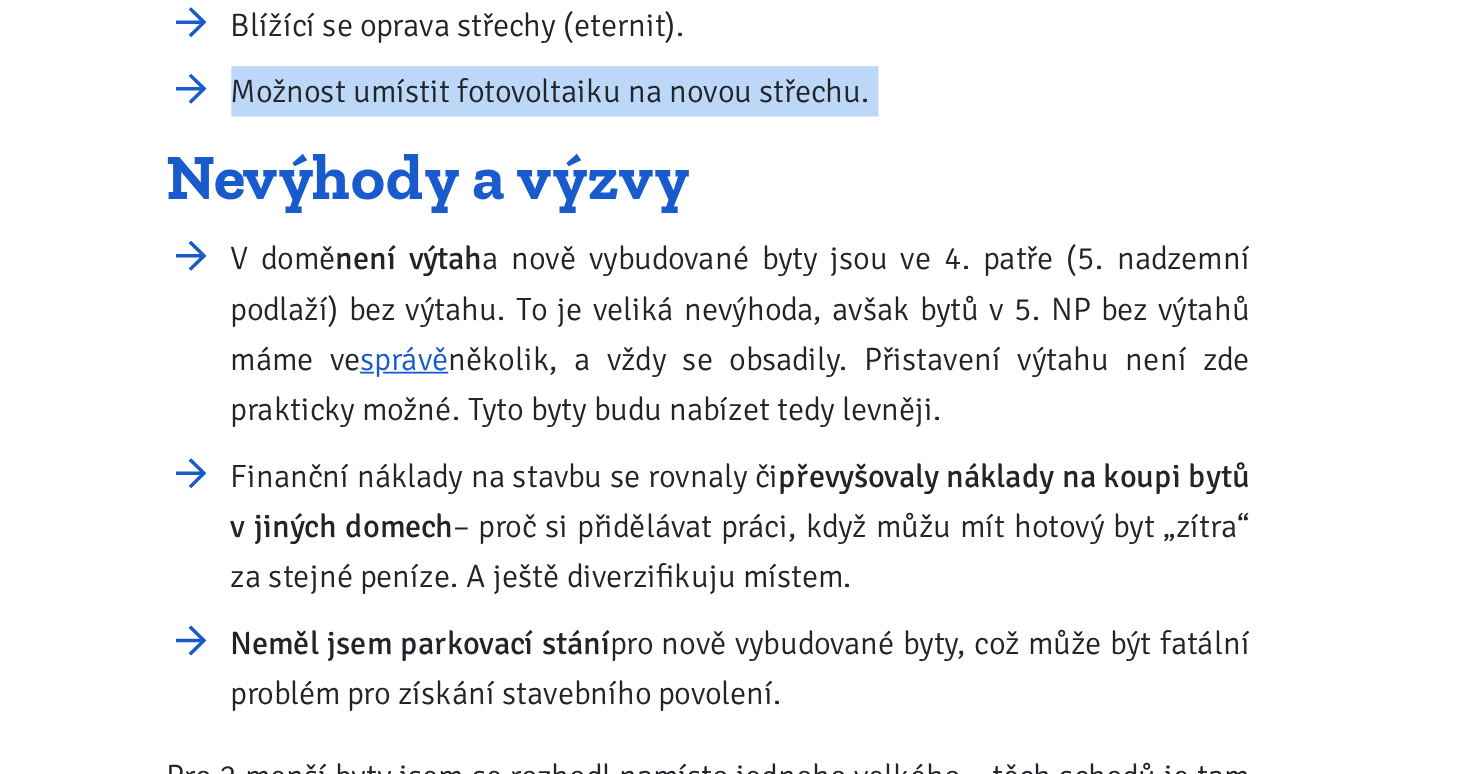 scroll, scrollTop: 938, scrollLeft: 0, axis: vertical 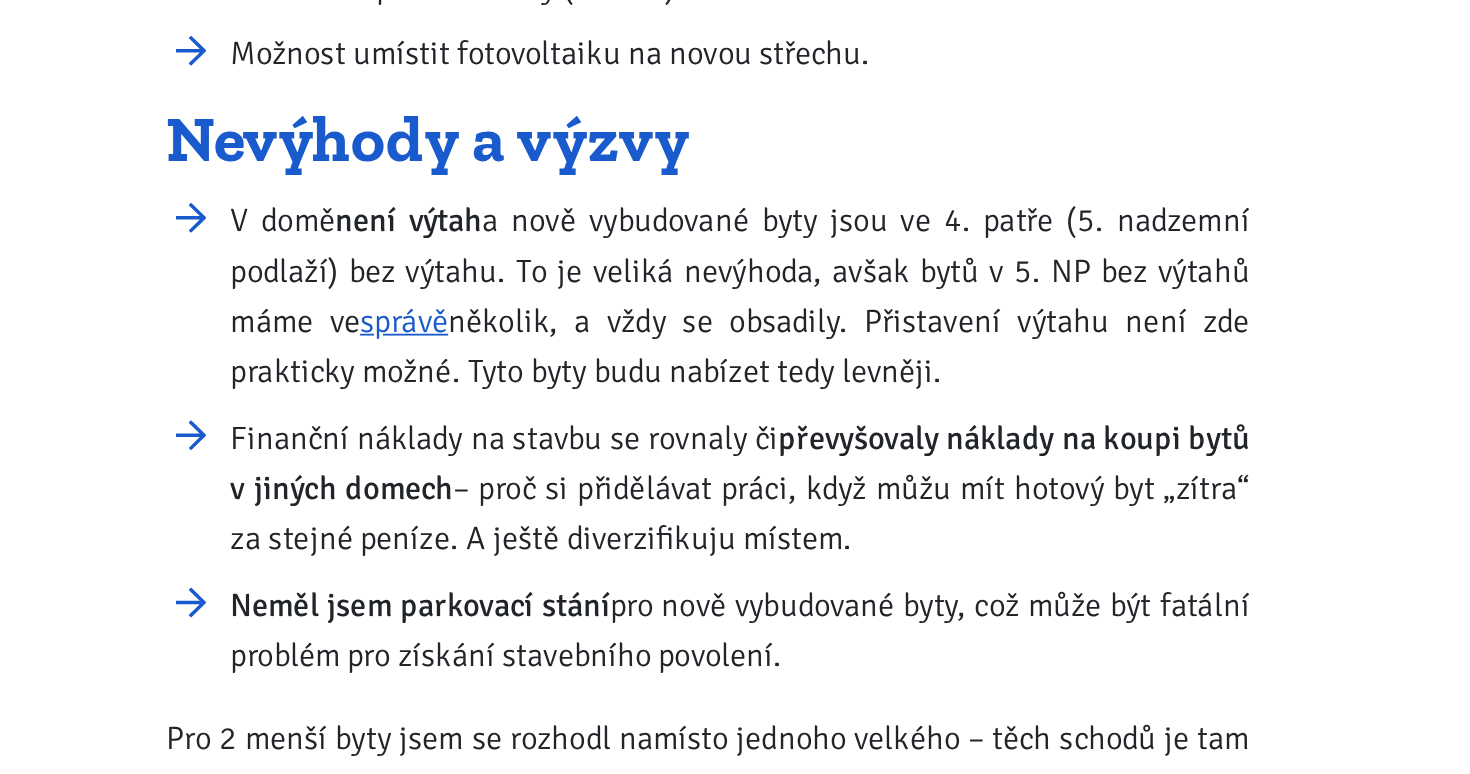 click on "V domě  není výtah  a nově vybudované byty jsou ve 4. patře (5. nadzemní podlaží) bez výtahu. To je veliká nevýhoda, avšak bytů v 5. NP bez výtahů máme ve  správě  několik, a vždy se obsadily. Přistavení výtahu není zde prakticky možné. Tyto byty budu nabízet tedy levněji." at bounding box center (528, 508) 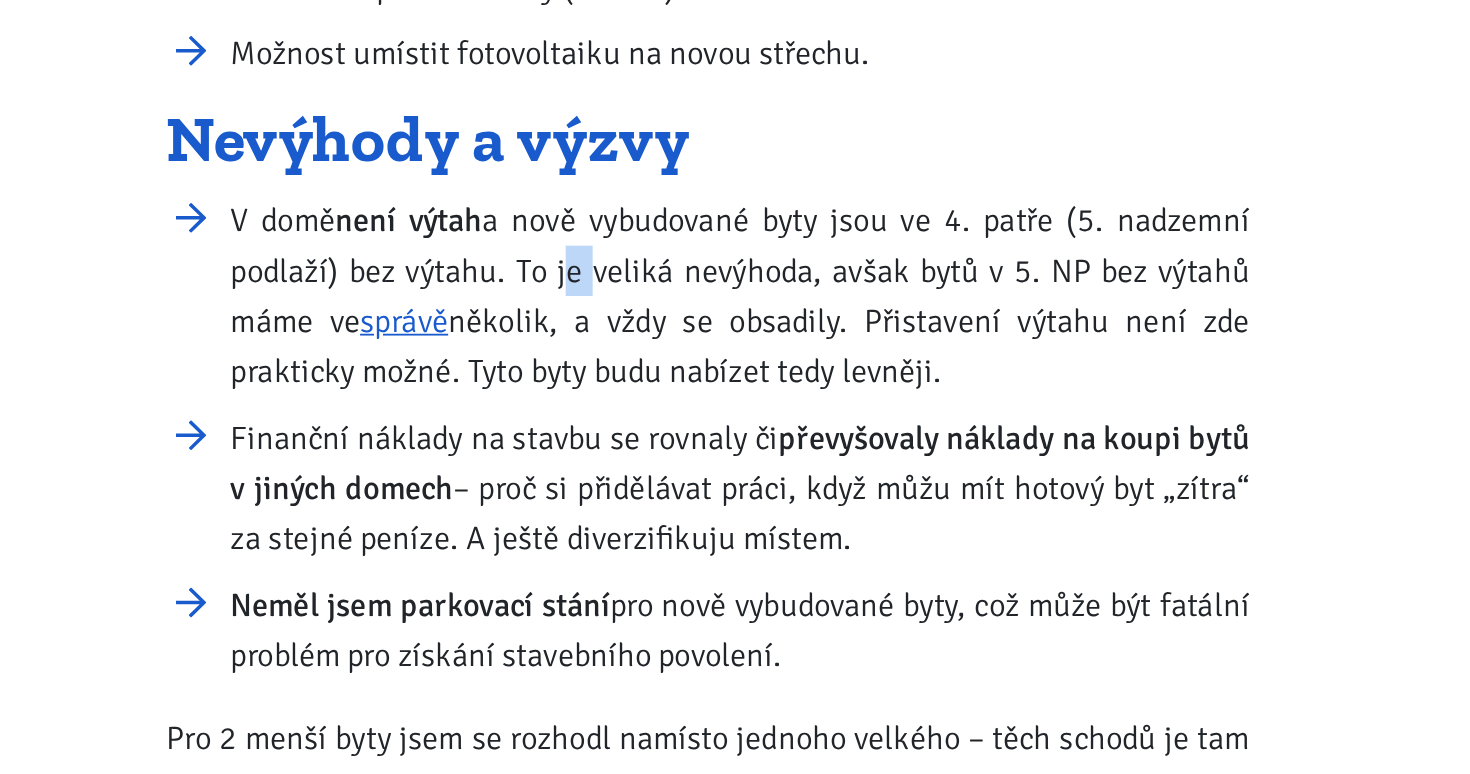 click on "V domě  není výtah  a nově vybudované byty jsou ve 4. patře (5. nadzemní podlaží) bez výtahu. To je veliká nevýhoda, avšak bytů v 5. NP bez výtahů máme ve  správě  několik, a vždy se obsadily. Přistavení výtahu není zde prakticky možné. Tyto byty budu nabízet tedy levněji." at bounding box center (528, 508) 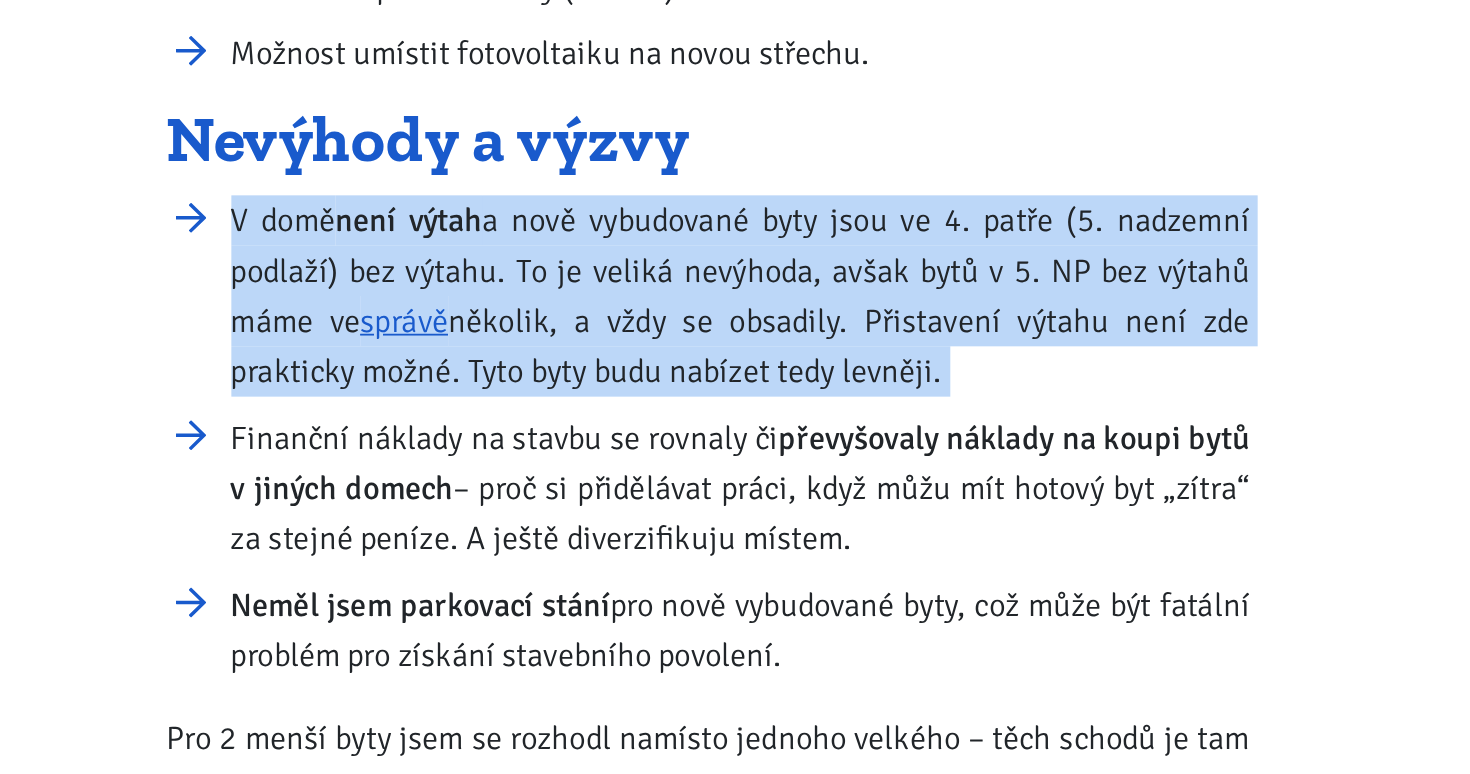 click on "V domě  není výtah  a nově vybudované byty jsou ve 4. patře (5. nadzemní podlaží) bez výtahu. To je veliká nevýhoda, avšak bytů v 5. NP bez výtahů máme ve  správě  několik, a vždy se obsadily. Přistavení výtahu není zde prakticky možné. Tyto byty budu nabízet tedy levněji." at bounding box center (528, 508) 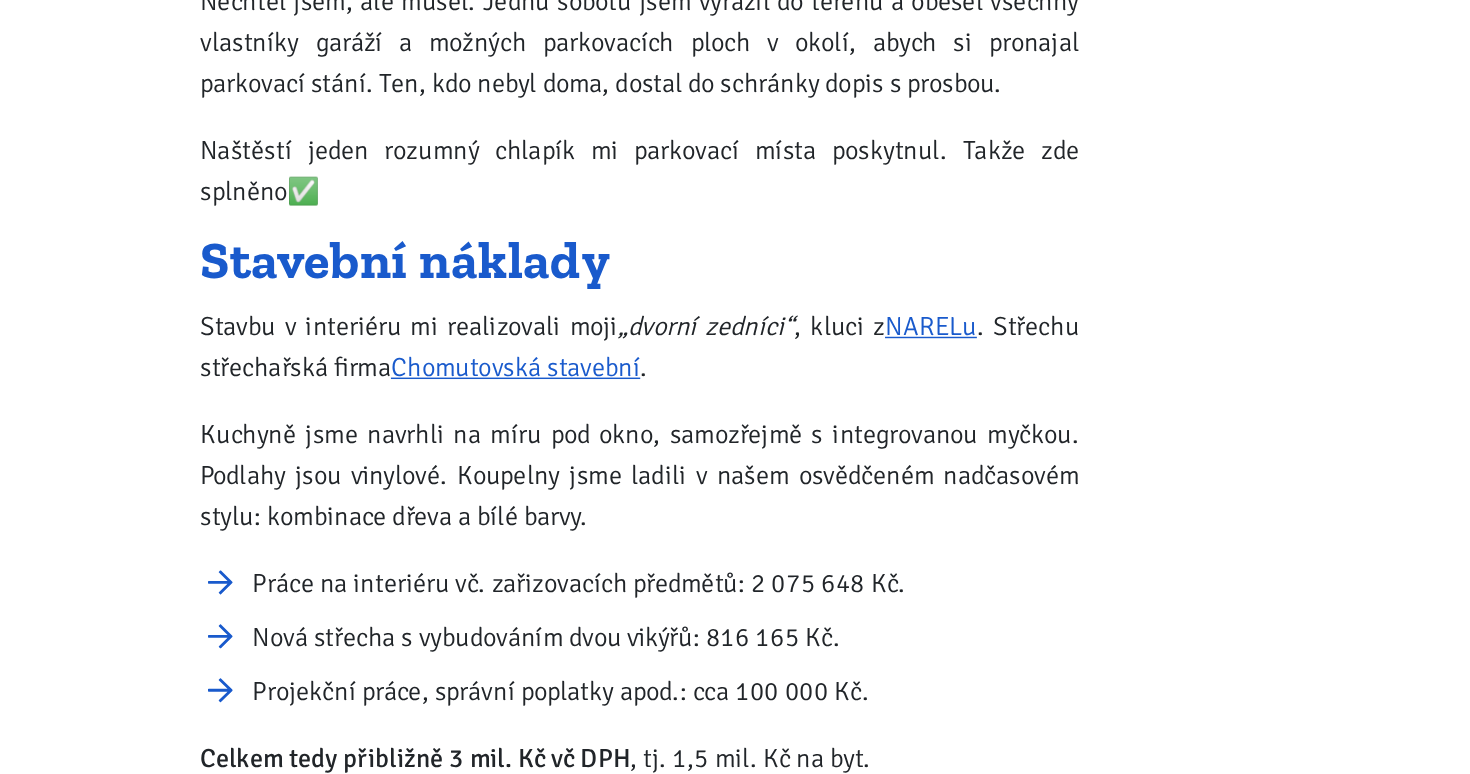 scroll, scrollTop: 1856, scrollLeft: 0, axis: vertical 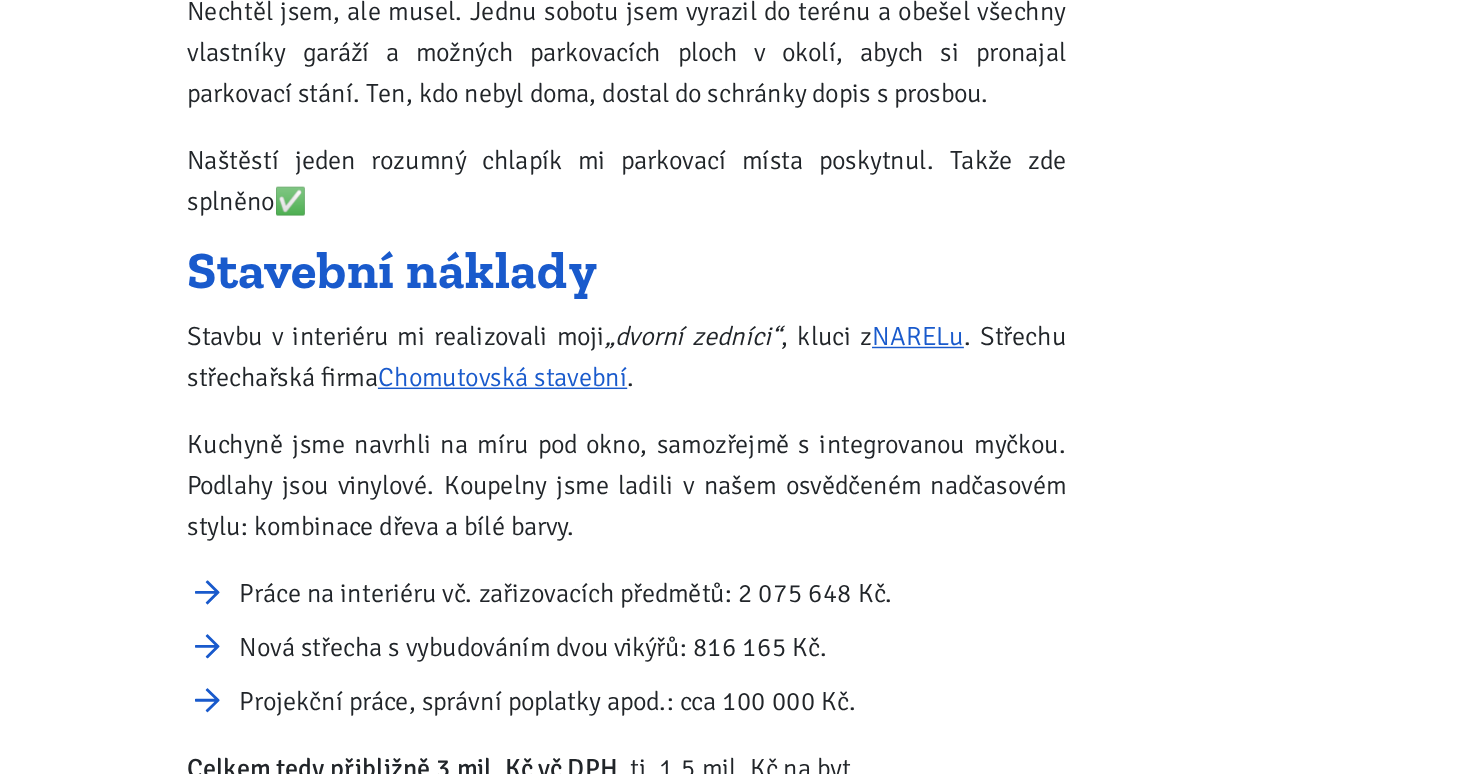 click on "Nechtěl jsem, ale musel. Jednu sobotu jsem vyrazil do terénu a obešel všechny vlastníky garáží a možných parkovacích ploch v okolí, abych si pronajal parkovací stání. Ten, kdo nebyl doma, dostal do schránky dopis s prosbou." at bounding box center (510, 272) 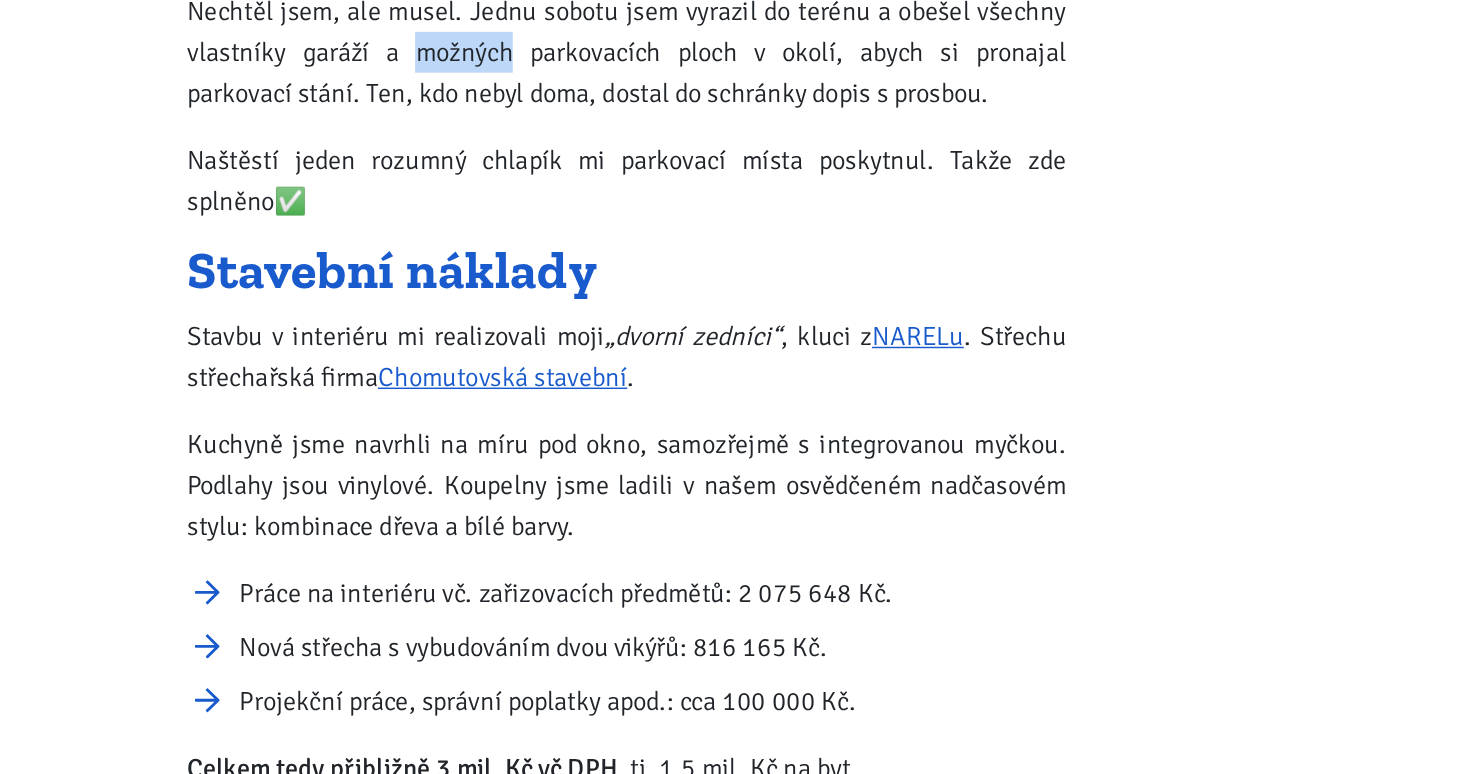 click on "Nechtěl jsem, ale musel. Jednu sobotu jsem vyrazil do terénu a obešel všechny vlastníky garáží a možných parkovacích ploch v okolí, abych si pronajal parkovací stání. Ten, kdo nebyl doma, dostal do schránky dopis s prosbou." at bounding box center [510, 272] 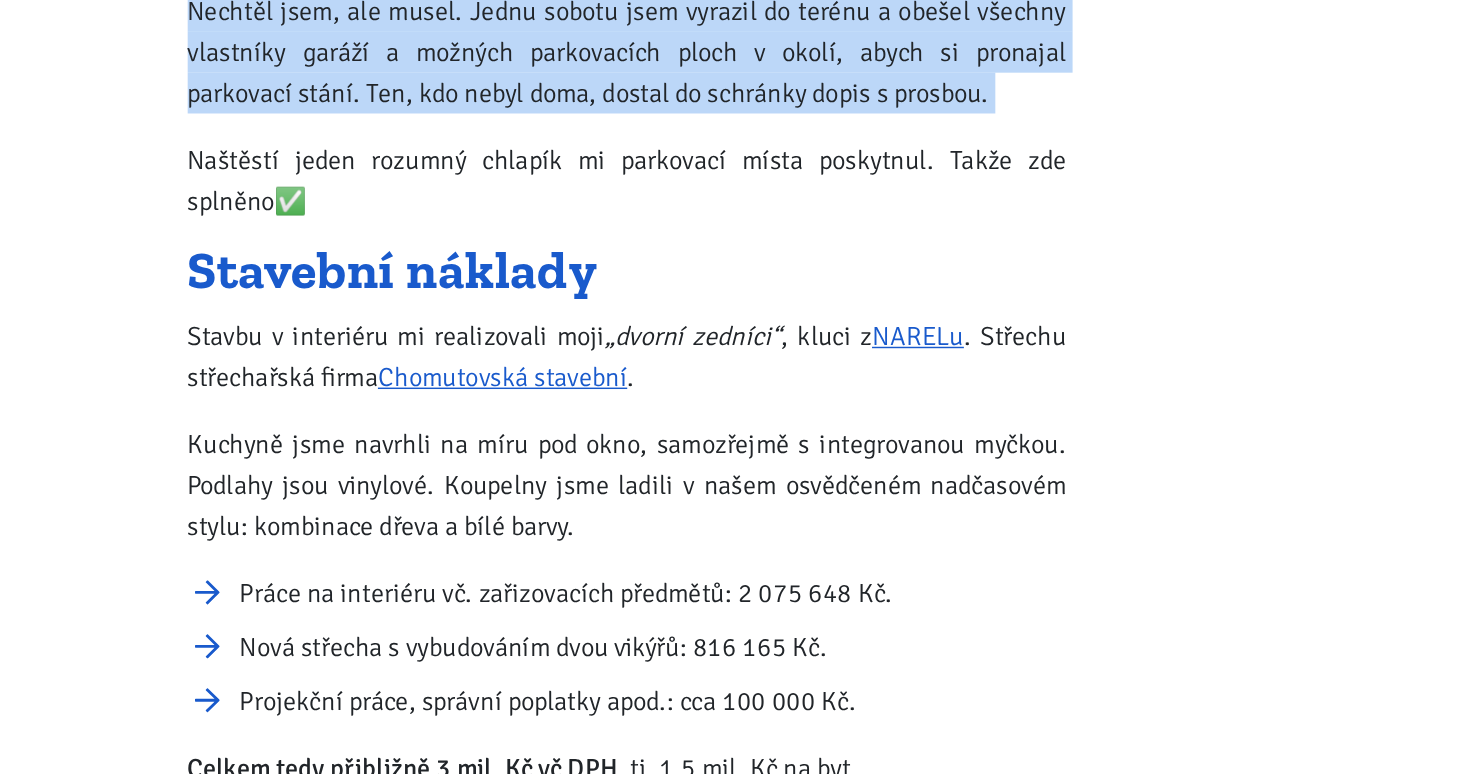 click on "Nechtěl jsem, ale musel. Jednu sobotu jsem vyrazil do terénu a obešel všechny vlastníky garáží a možných parkovacích ploch v okolí, abych si pronajal parkovací stání. Ten, kdo nebyl doma, dostal do schránky dopis s prosbou." at bounding box center (510, 272) 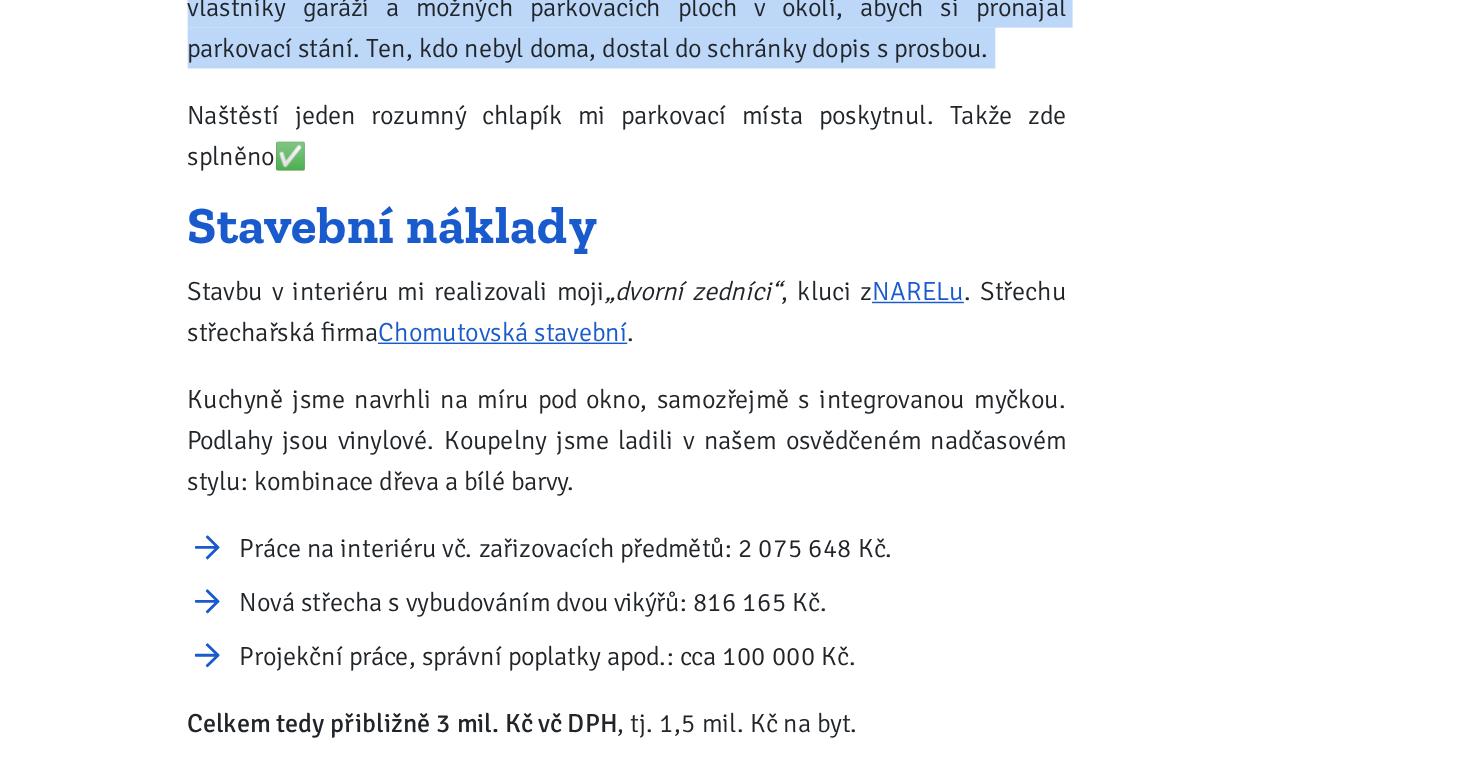scroll, scrollTop: 1881, scrollLeft: 0, axis: vertical 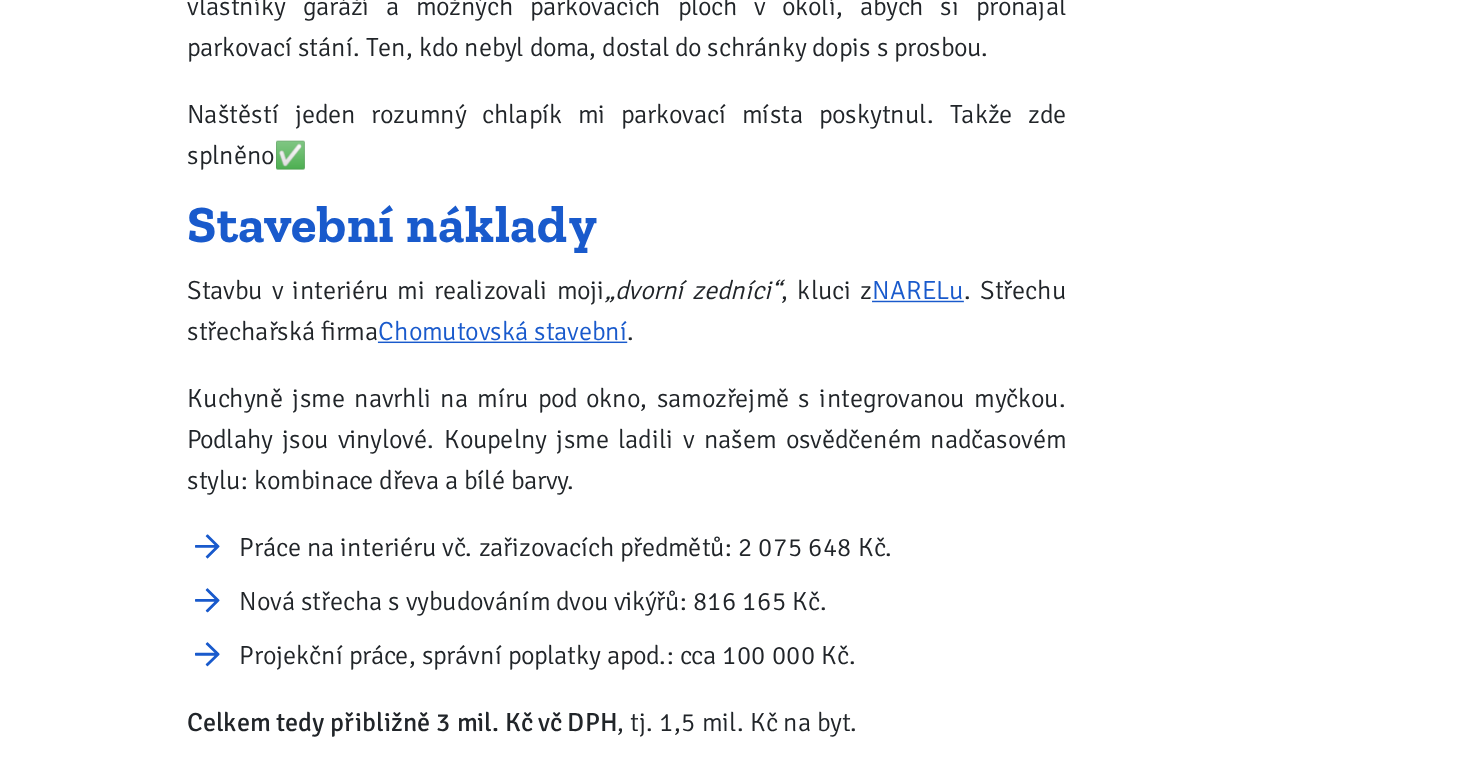 click on "Naštěstí jeden rozumný chlapík mi parkovací místa poskytnul. Takže zde splněno✅" at bounding box center (510, 335) 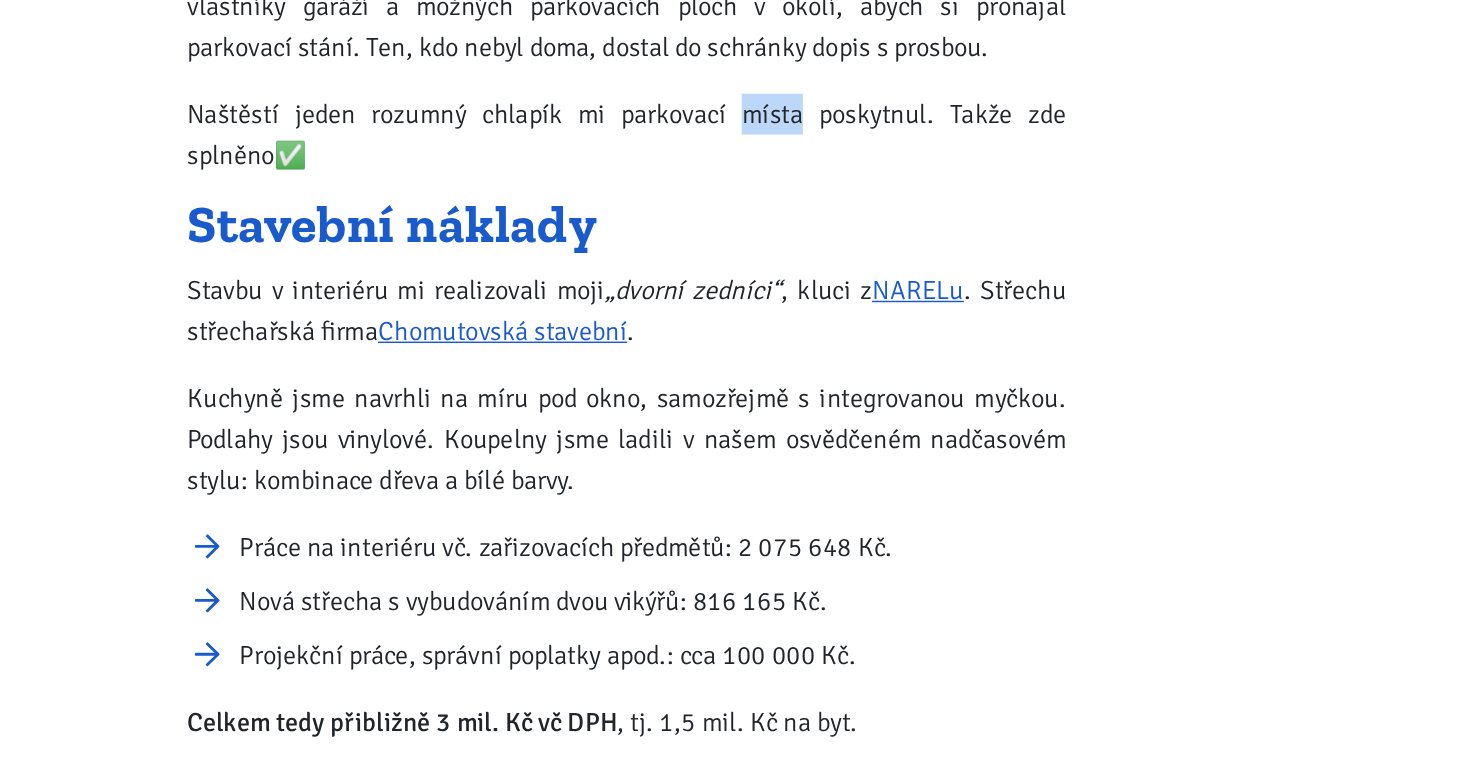 click on "Naštěstí jeden rozumný chlapík mi parkovací místa poskytnul. Takže zde splněno✅" at bounding box center [510, 335] 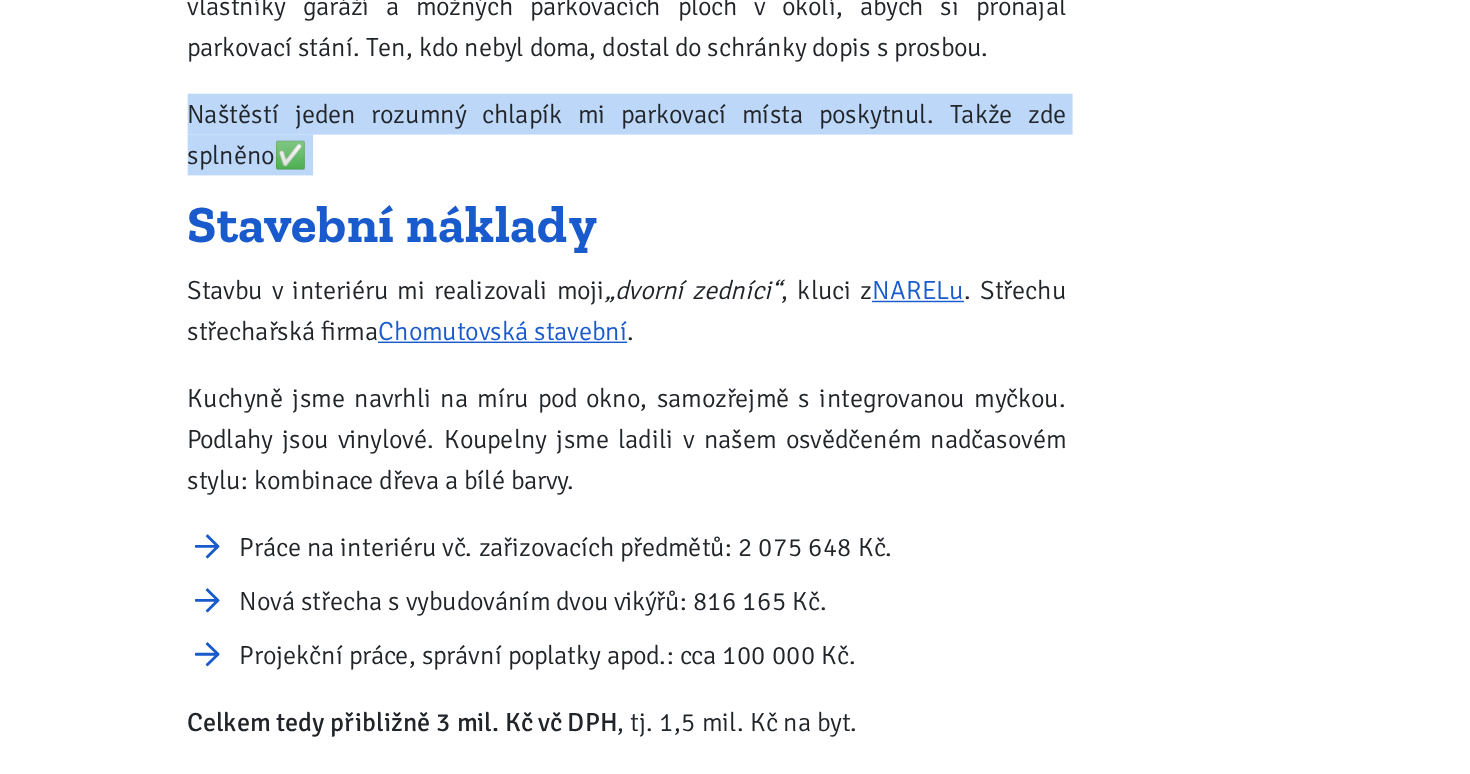click on "Naštěstí jeden rozumný chlapík mi parkovací místa poskytnul. Takže zde splněno✅" at bounding box center (510, 335) 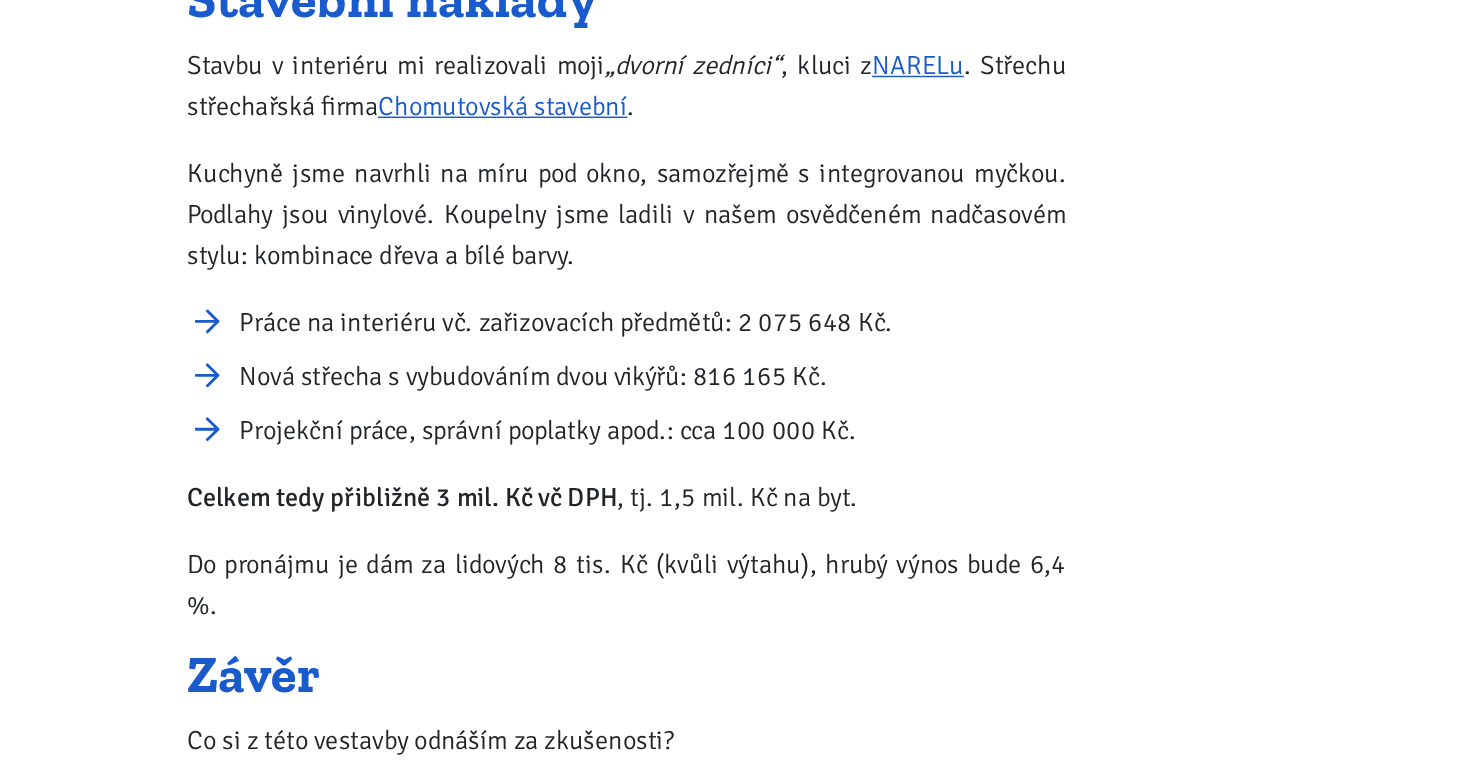 scroll, scrollTop: 2034, scrollLeft: 0, axis: vertical 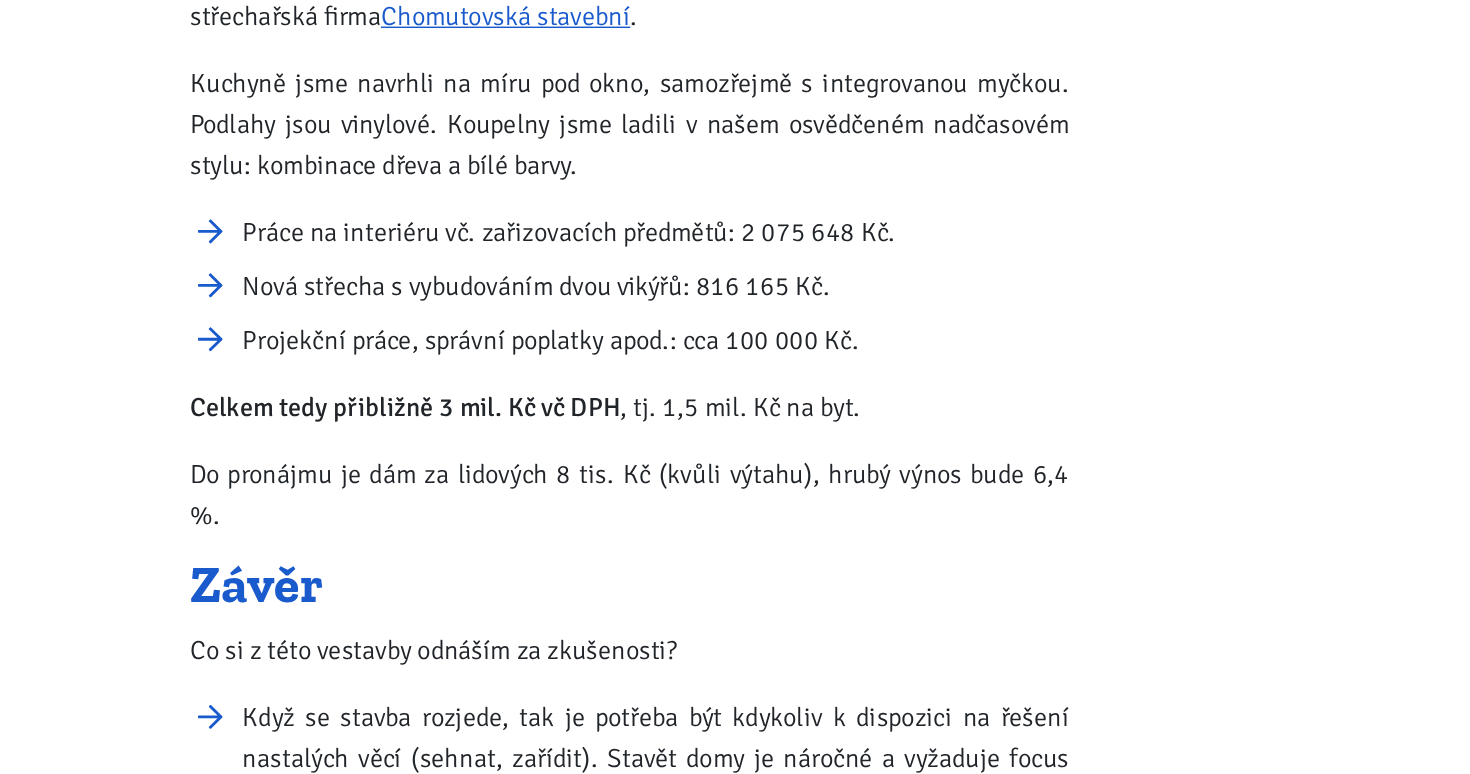 click on "Kuchyně jsme navrhli na míru pod okno, samozřejmě s integrovanou myčkou. Podlahy jsou vinylové. Koupelny jsme ladili v našem osvědčeném nadčasovém stylu: kombinace dřeva a bílé barvy." at bounding box center [510, 328] 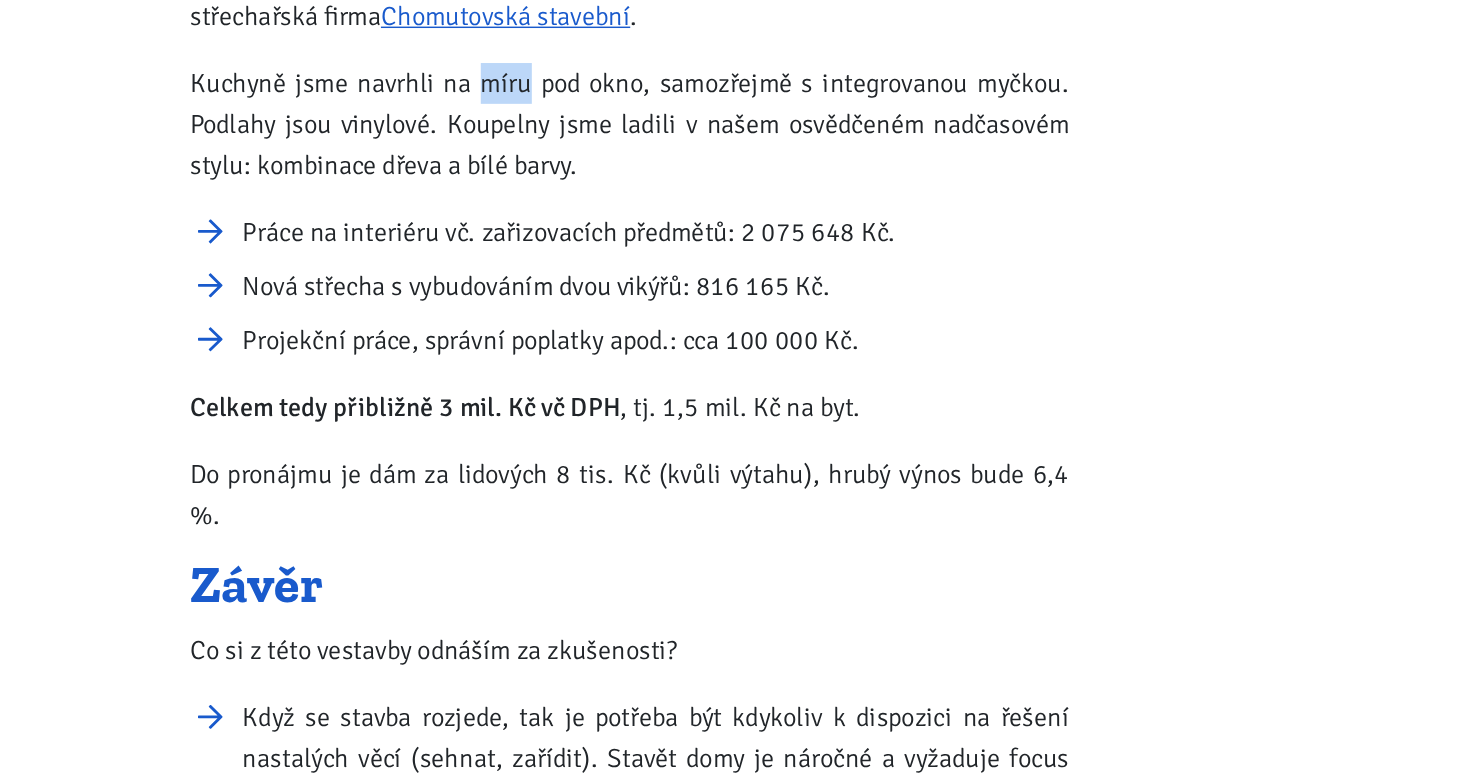 click on "Kuchyně jsme navrhli na míru pod okno, samozřejmě s integrovanou myčkou. Podlahy jsou vinylové. Koupelny jsme ladili v našem osvědčeném nadčasovém stylu: kombinace dřeva a bílé barvy." at bounding box center (510, 328) 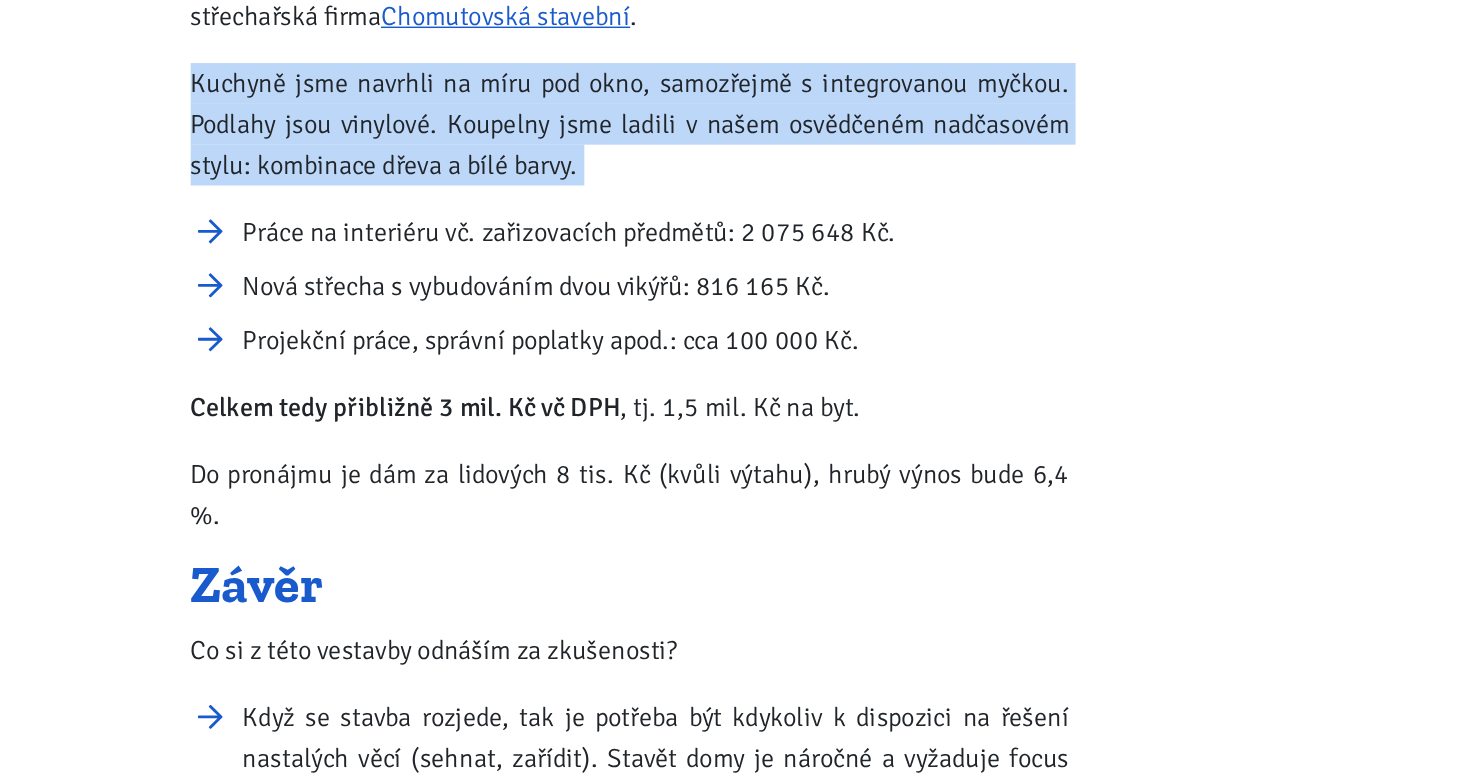 click on "Kuchyně jsme navrhli na míru pod okno, samozřejmě s integrovanou myčkou. Podlahy jsou vinylové. Koupelny jsme ladili v našem osvědčeném nadčasovém stylu: kombinace dřeva a bílé barvy." at bounding box center (510, 328) 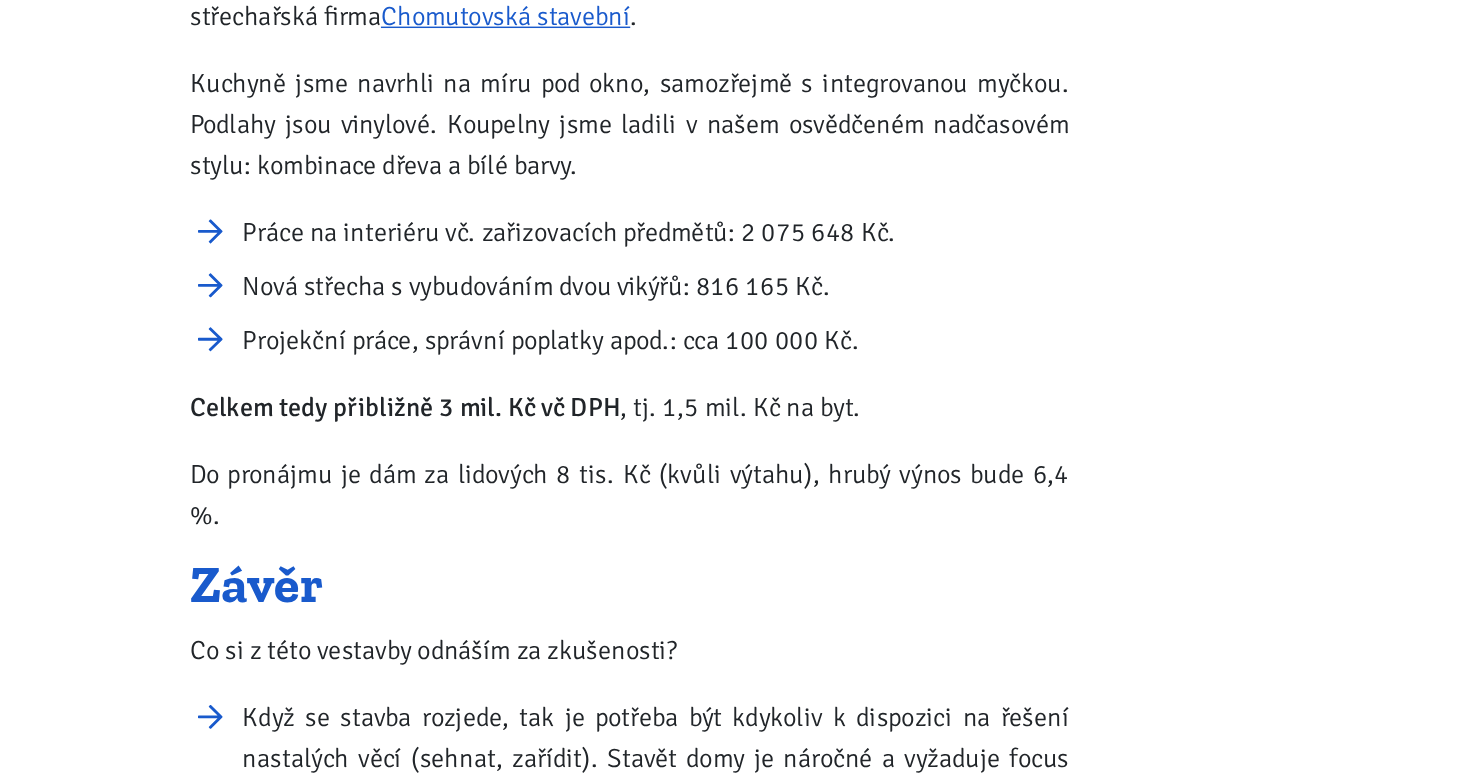 click on "Kuchyně jsme navrhli na míru pod okno, samozřejmě s integrovanou myčkou. Podlahy jsou vinylové. Koupelny jsme ladili v našem osvědčeném nadčasovém stylu: kombinace dřeva a bílé barvy." at bounding box center (510, 328) 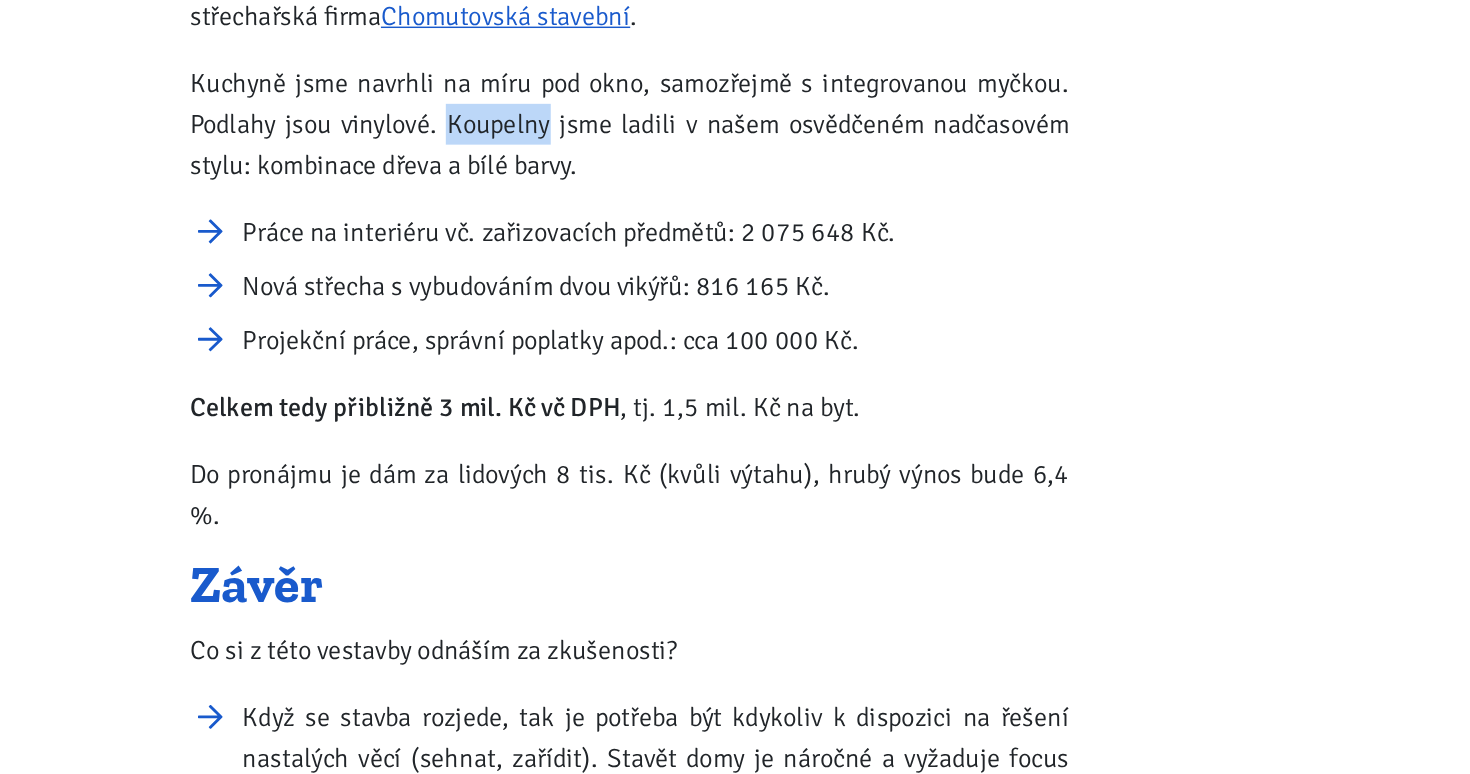 click on "Kuchyně jsme navrhli na míru pod okno, samozřejmě s integrovanou myčkou. Podlahy jsou vinylové. Koupelny jsme ladili v našem osvědčeném nadčasovém stylu: kombinace dřeva a bílé barvy." at bounding box center (510, 328) 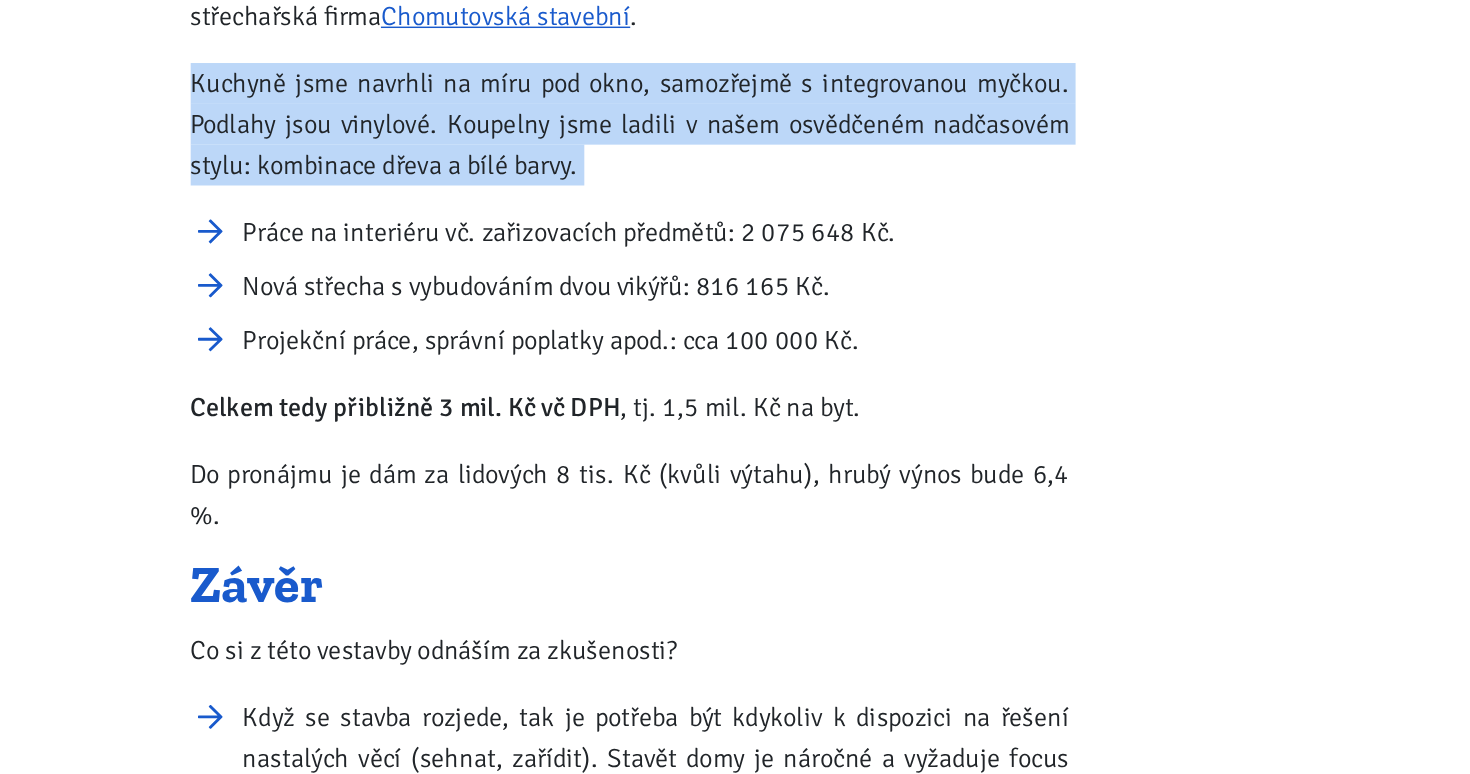 click on "Kuchyně jsme navrhli na míru pod okno, samozřejmě s integrovanou myčkou. Podlahy jsou vinylové. Koupelny jsme ladili v našem osvědčeném nadčasovém stylu: kombinace dřeva a bílé barvy." at bounding box center (510, 328) 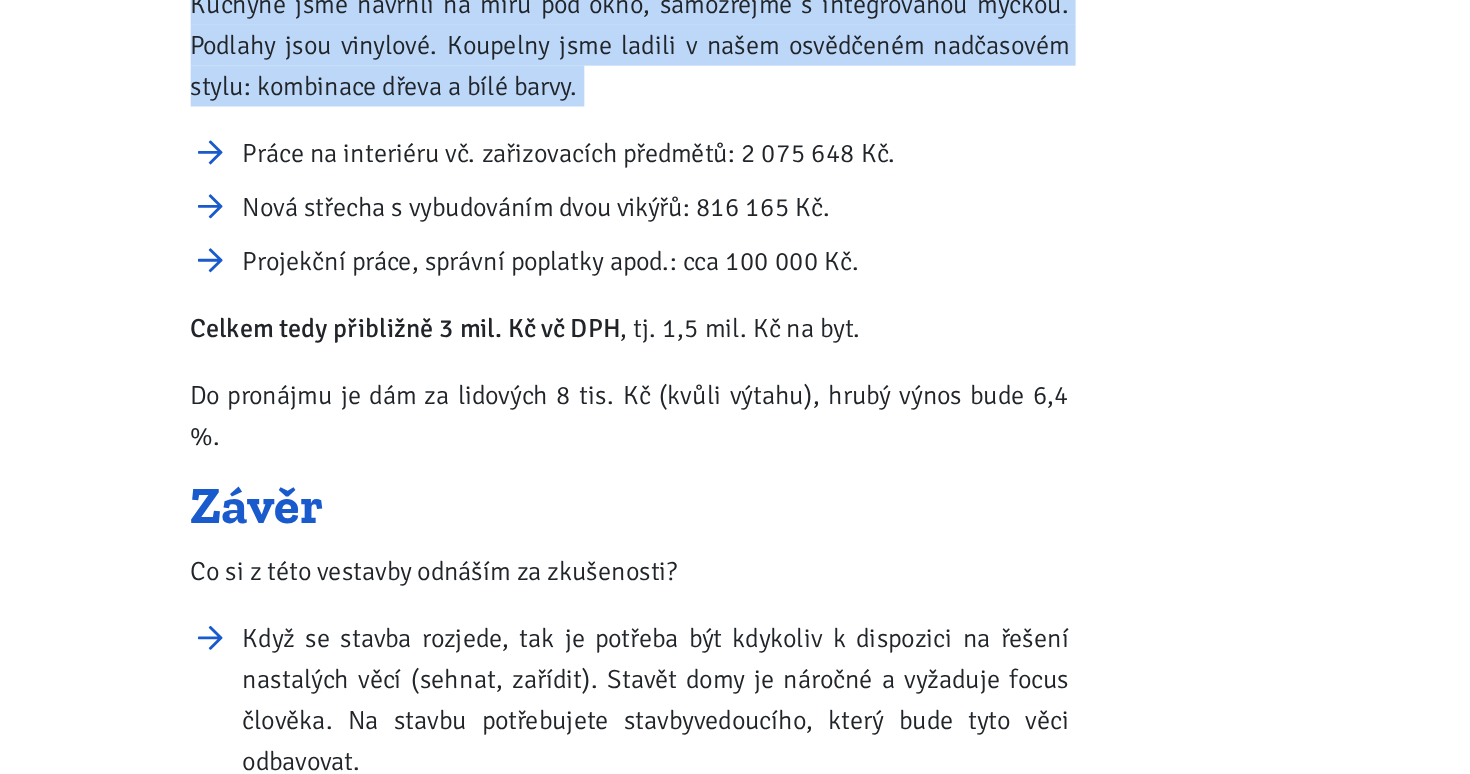 scroll, scrollTop: 2152, scrollLeft: 0, axis: vertical 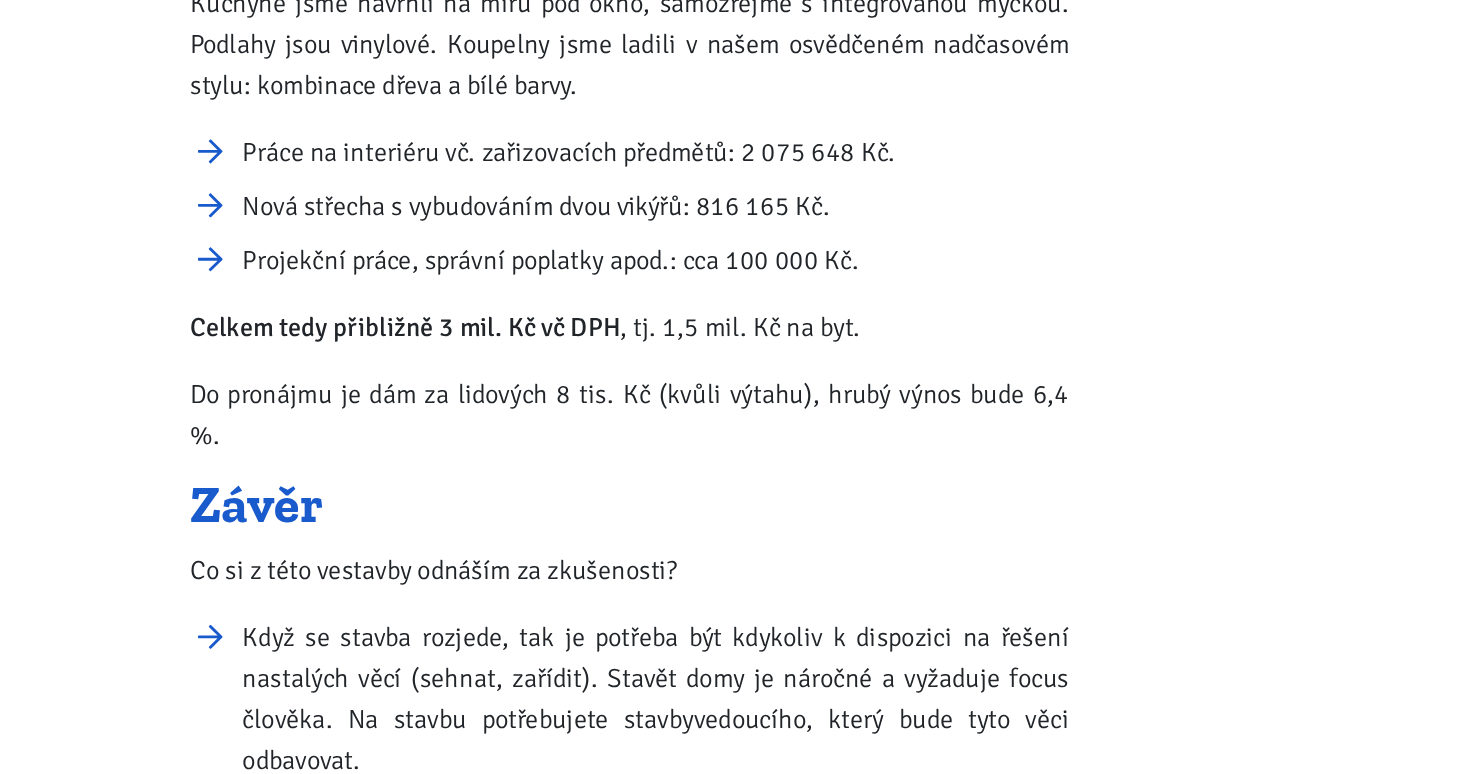 click on "Práce na interiéru vč. zařizovacích předmětů: 2 075 648 Kč." at bounding box center [528, 347] 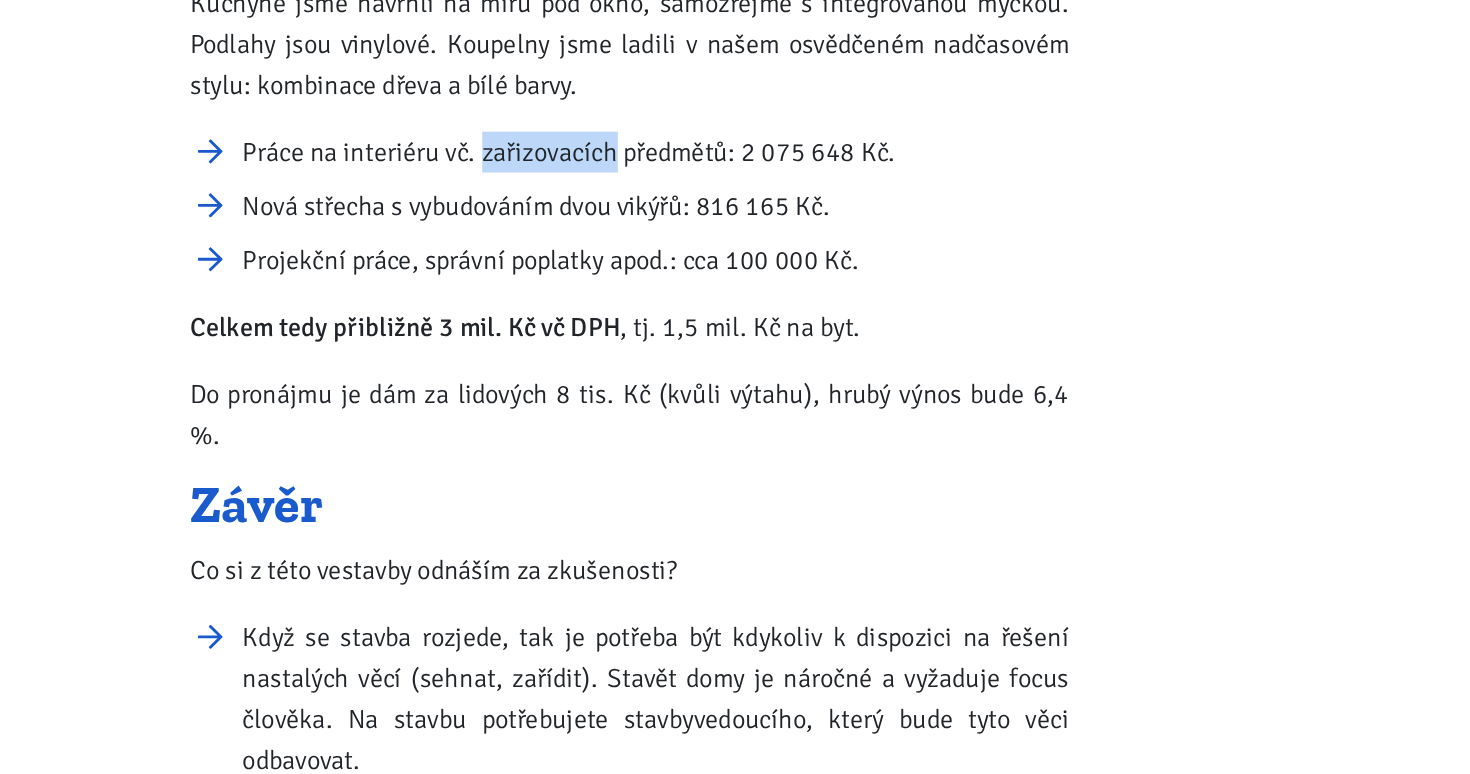 click on "Práce na interiéru vč. zařizovacích předmětů: 2 075 648 Kč." at bounding box center [528, 347] 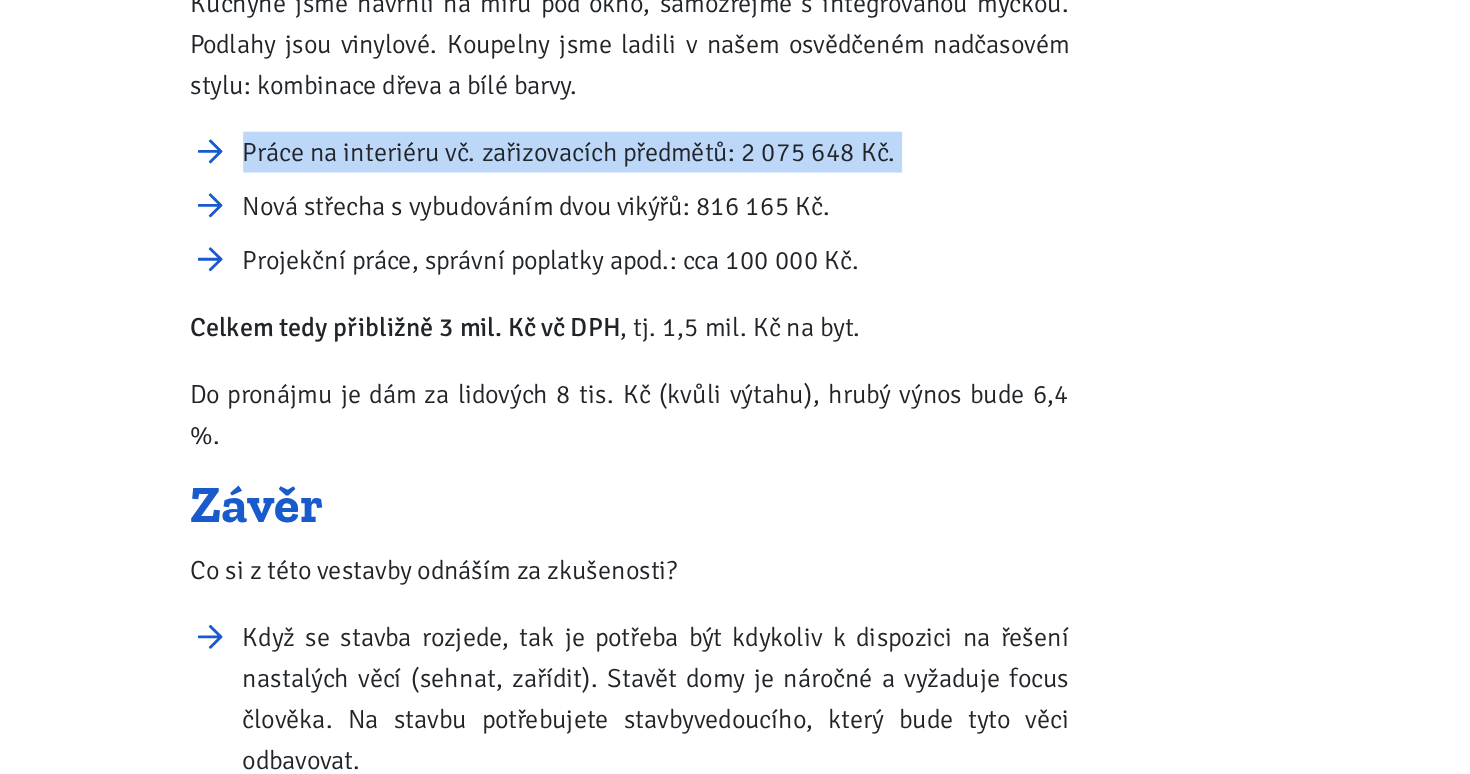 click on "Práce na interiéru vč. zařizovacích předmětů: 2 075 648 Kč." at bounding box center [528, 347] 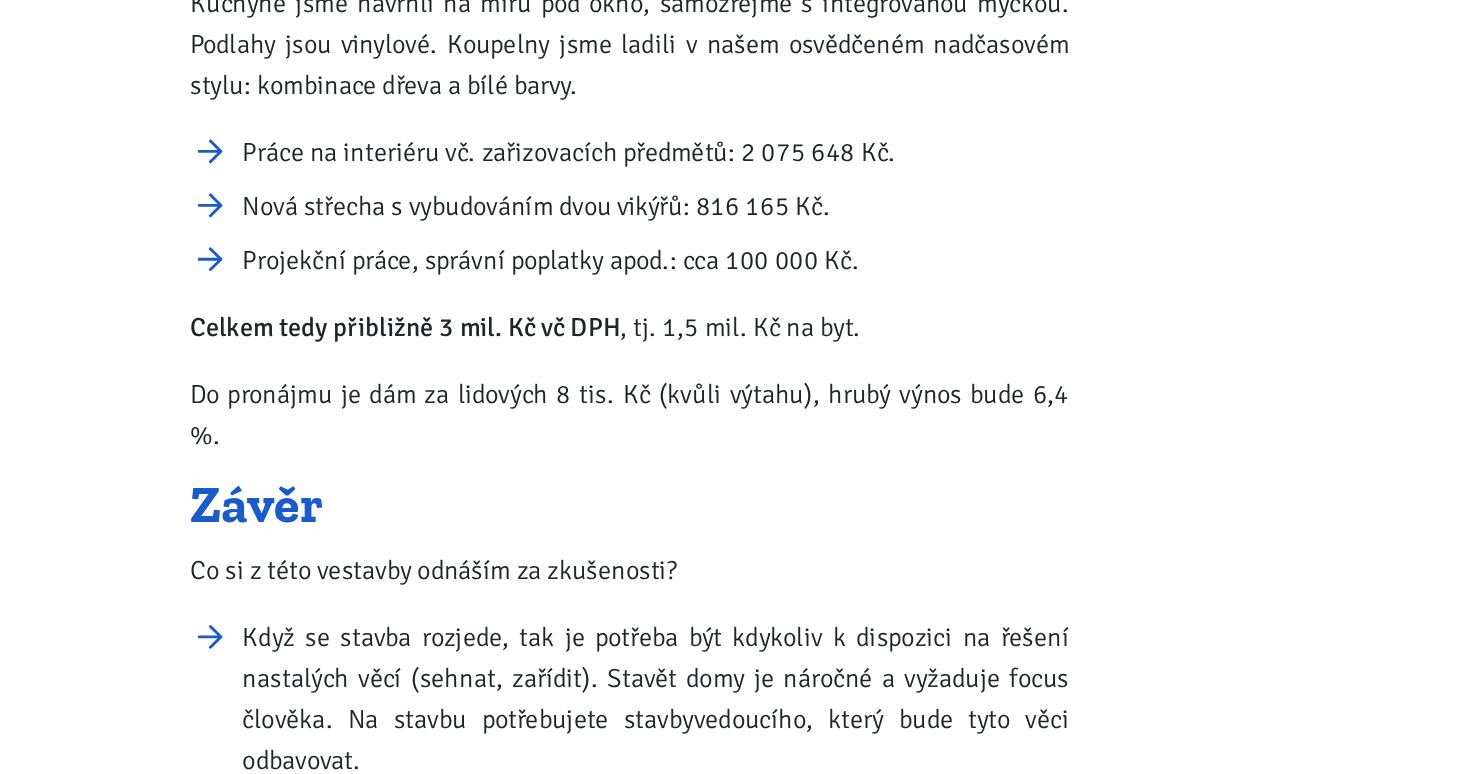 click on "Nová střecha s vybudováním dvou vikýřů: 816 165 Kč." at bounding box center (528, 384) 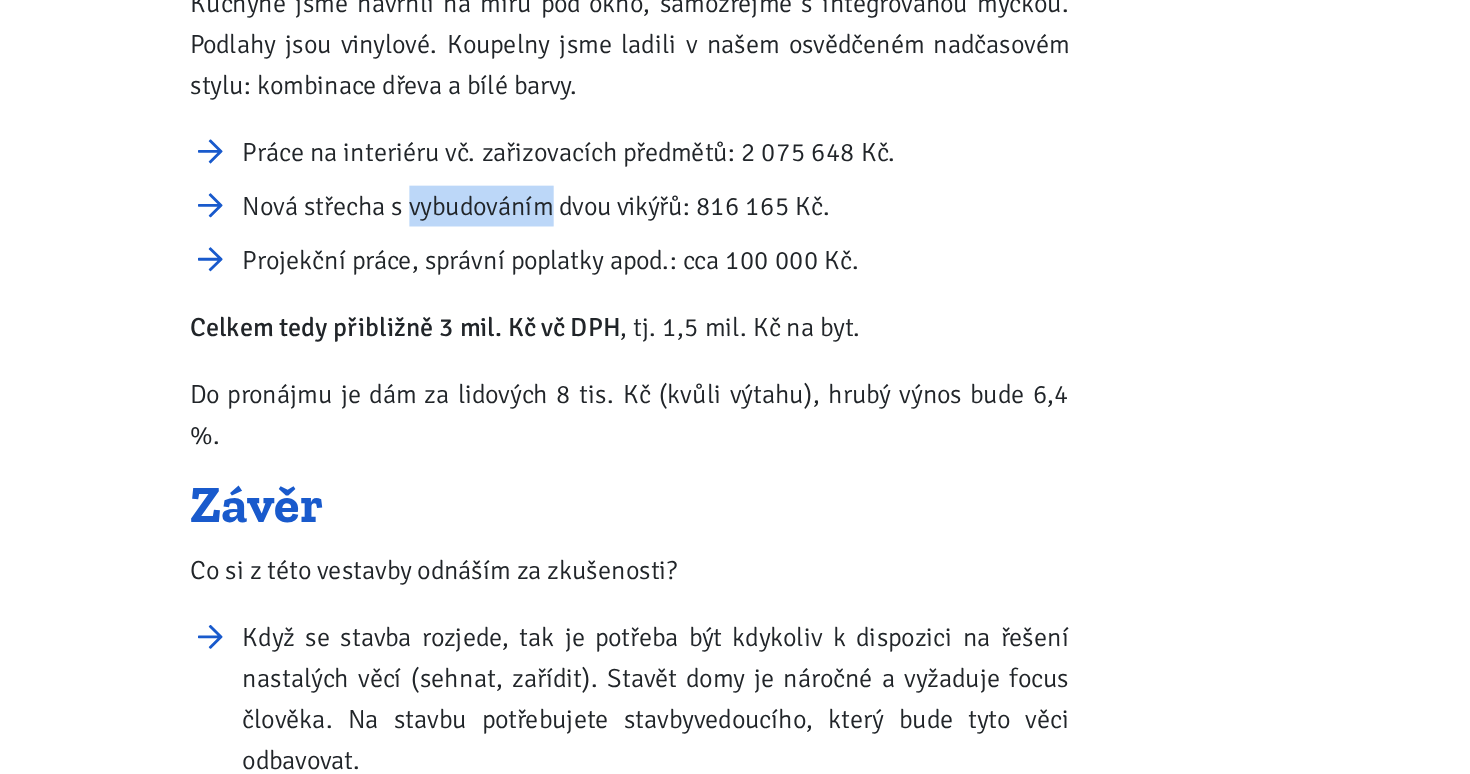 click on "Nová střecha s vybudováním dvou vikýřů: 816 165 Kč." at bounding box center [528, 384] 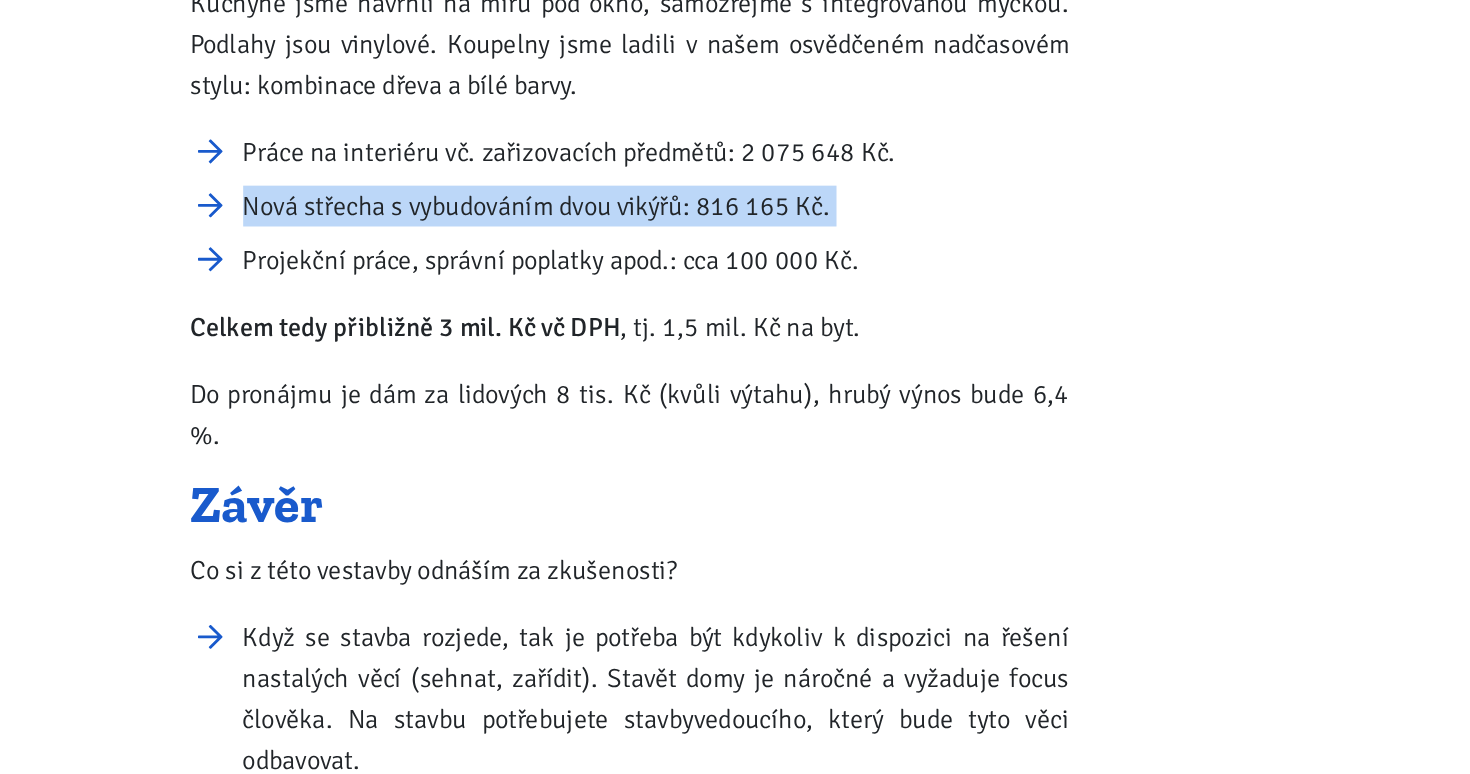 click on "Nová střecha s vybudováním dvou vikýřů: 816 165 Kč." at bounding box center (528, 384) 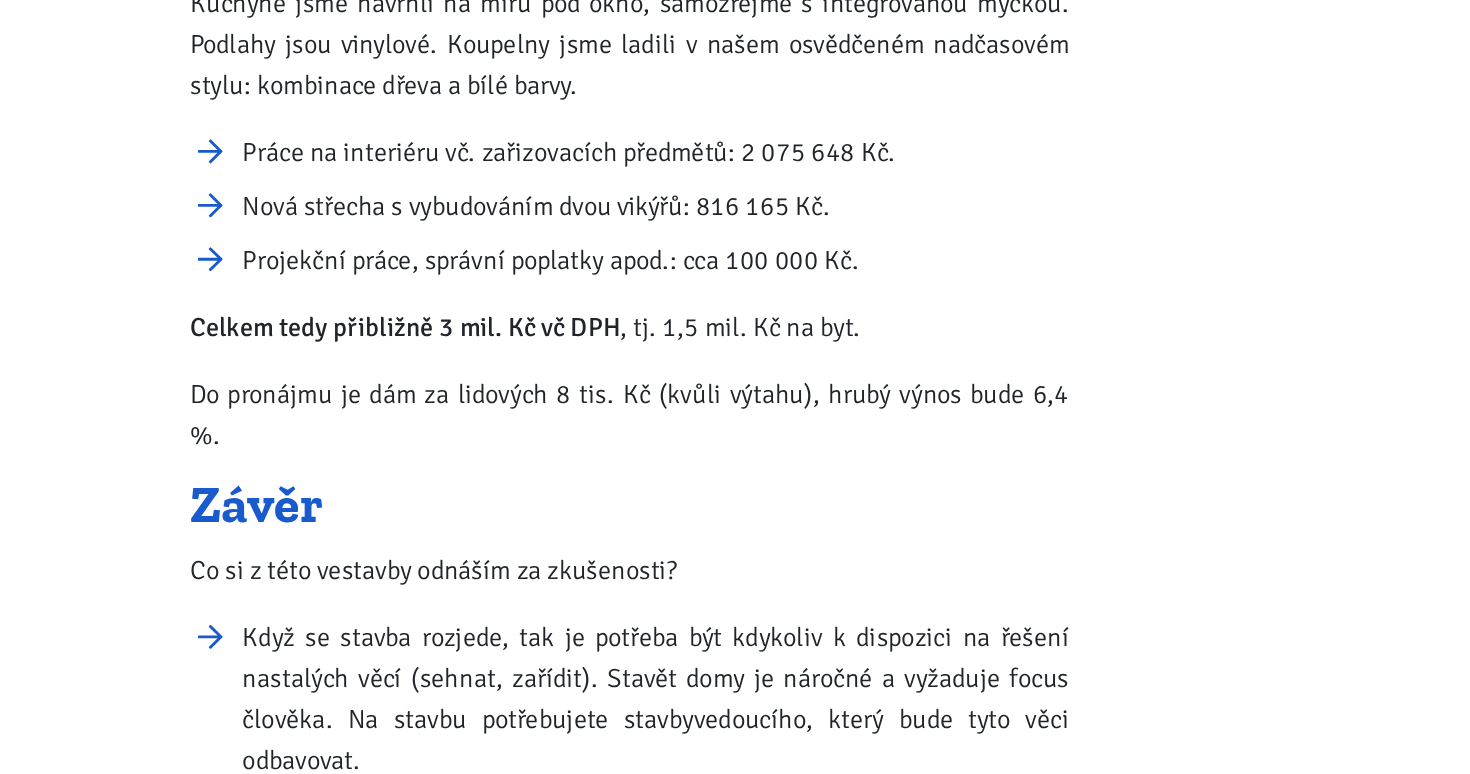 click on "Projekční práce, správní poplatky apod.: cca 100 000 Kč." at bounding box center (528, 421) 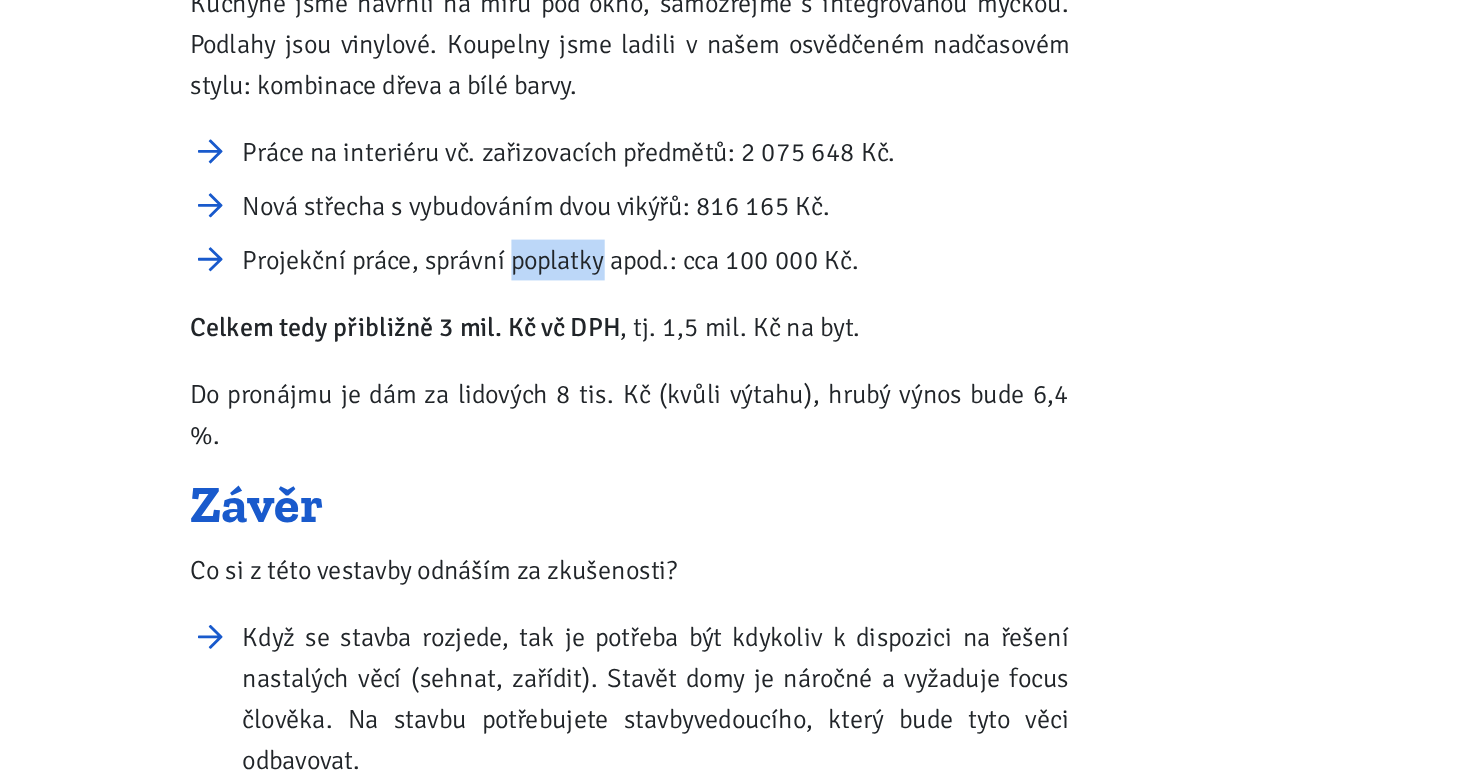 click on "Projekční práce, správní poplatky apod.: cca 100 000 Kč." at bounding box center (528, 421) 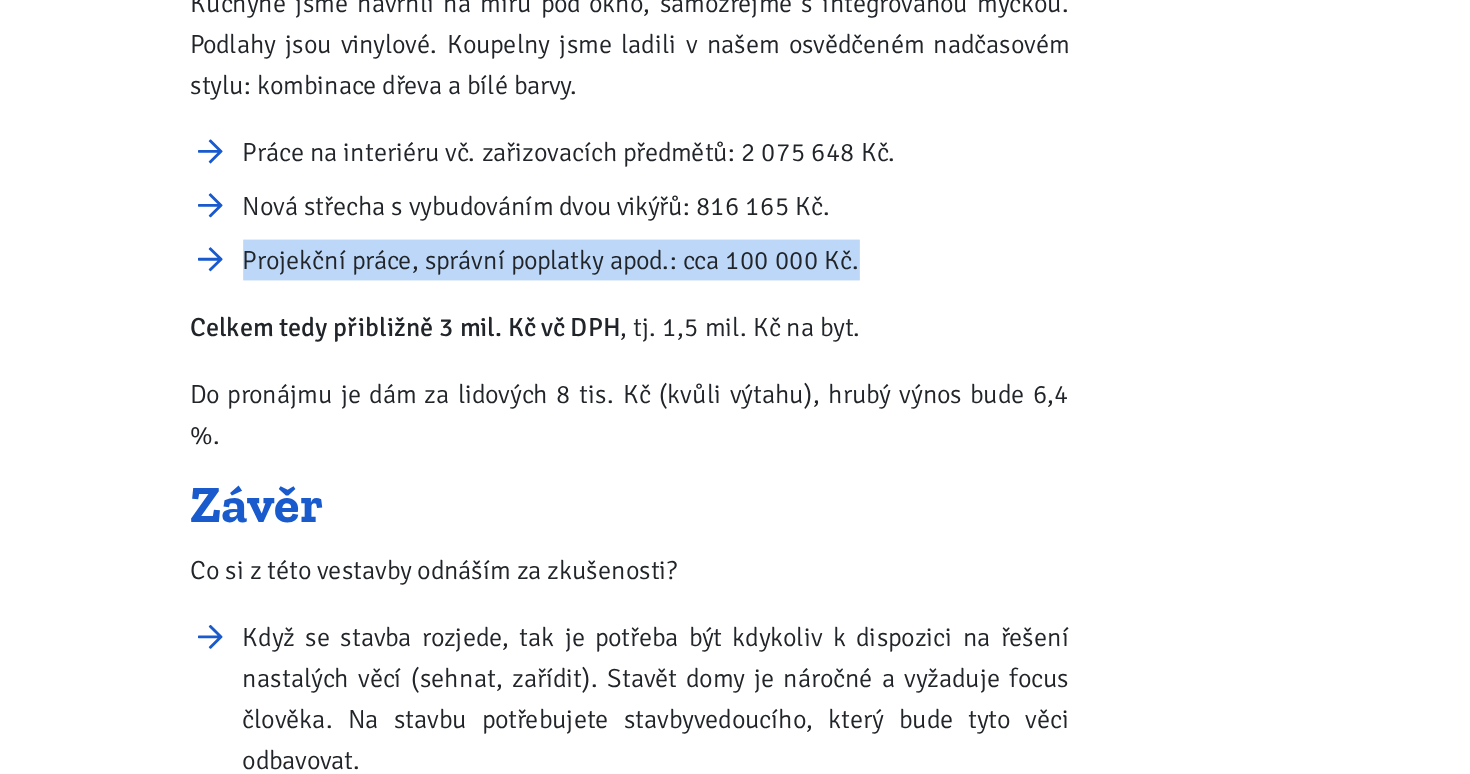 click on "Projekční práce, správní poplatky apod.: cca 100 000 Kč." at bounding box center (528, 421) 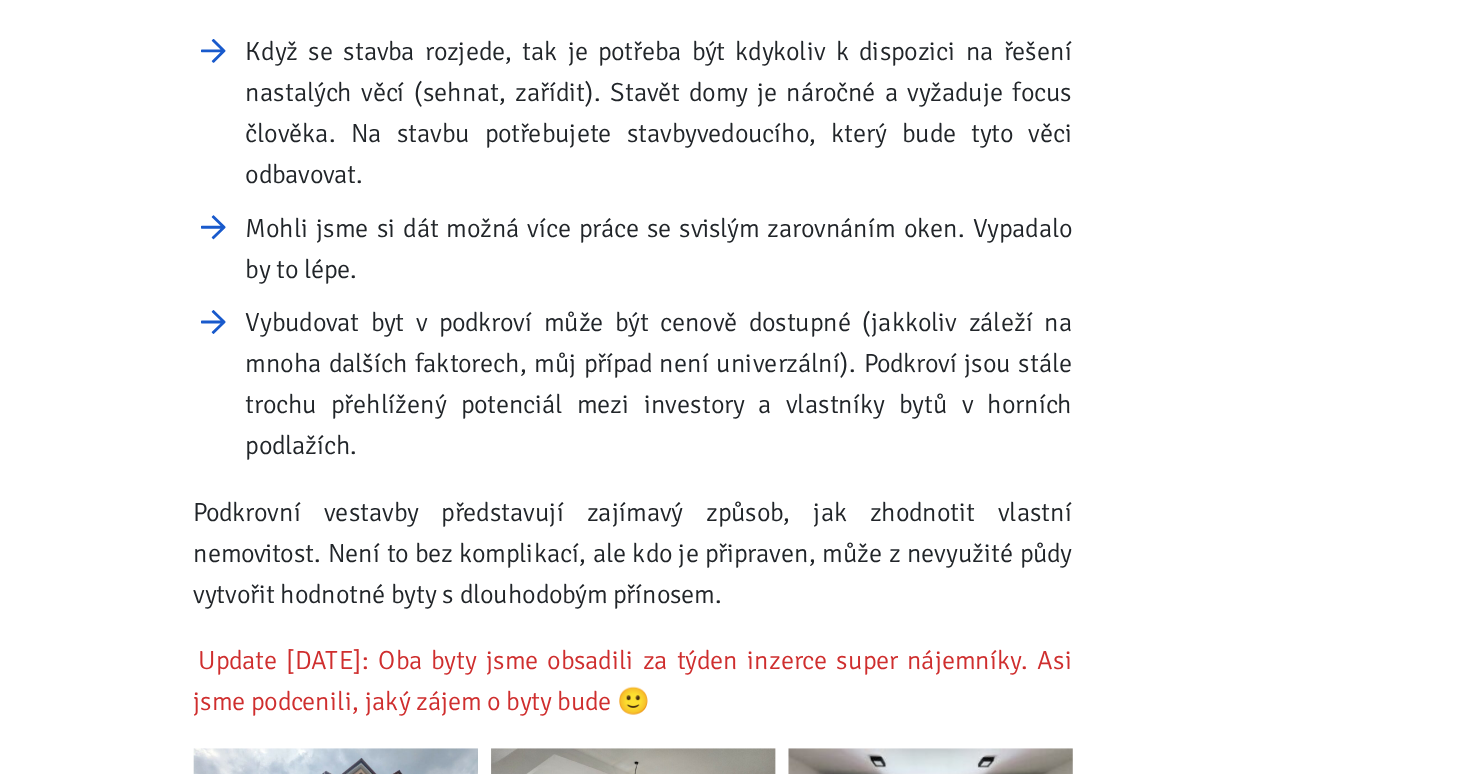 scroll, scrollTop: 2554, scrollLeft: 0, axis: vertical 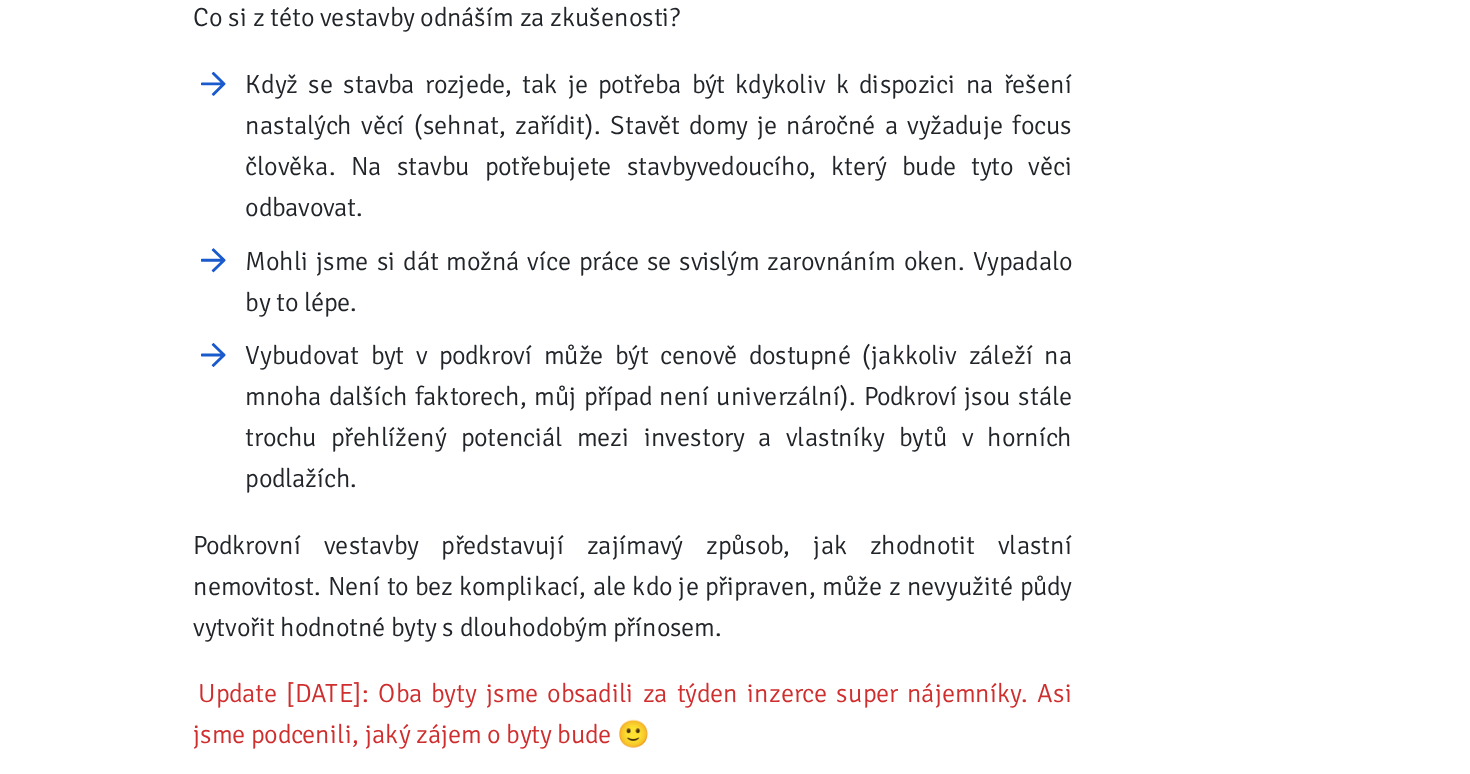 click on "Když se stavba rozjede, tak je potřeba být kdykoliv k dispozici na řešení nastalých věcí (sehnat, zařídit). Stavět domy je náročné a vyžaduje focus člověka. Na stavbu potřebujete stavbyvedoucího, který bude tyto věci odbavovat." at bounding box center [528, 320] 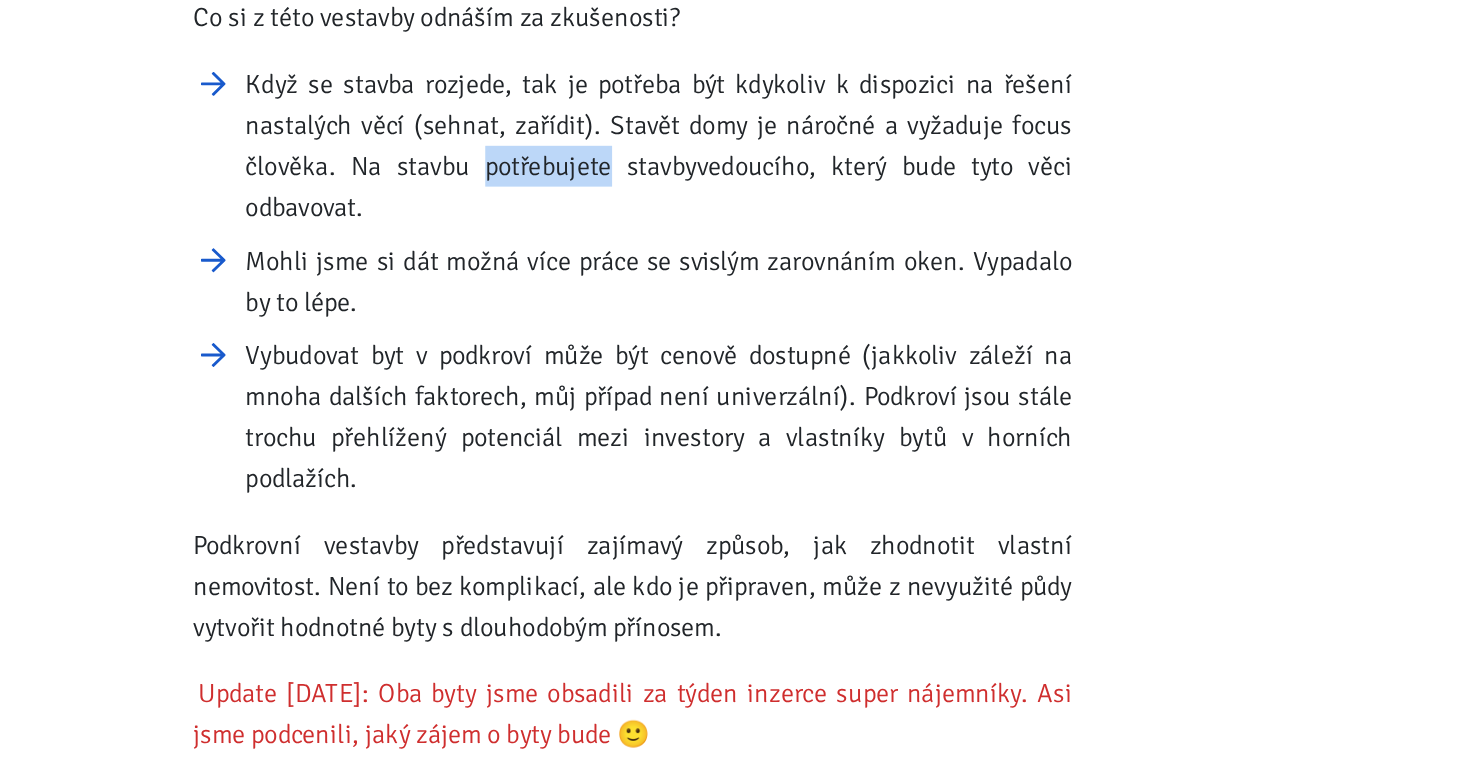 click on "Když se stavba rozjede, tak je potřeba být kdykoliv k dispozici na řešení nastalých věcí (sehnat, zařídit). Stavět domy je náročné a vyžaduje focus člověka. Na stavbu potřebujete stavbyvedoucího, který bude tyto věci odbavovat." at bounding box center [528, 320] 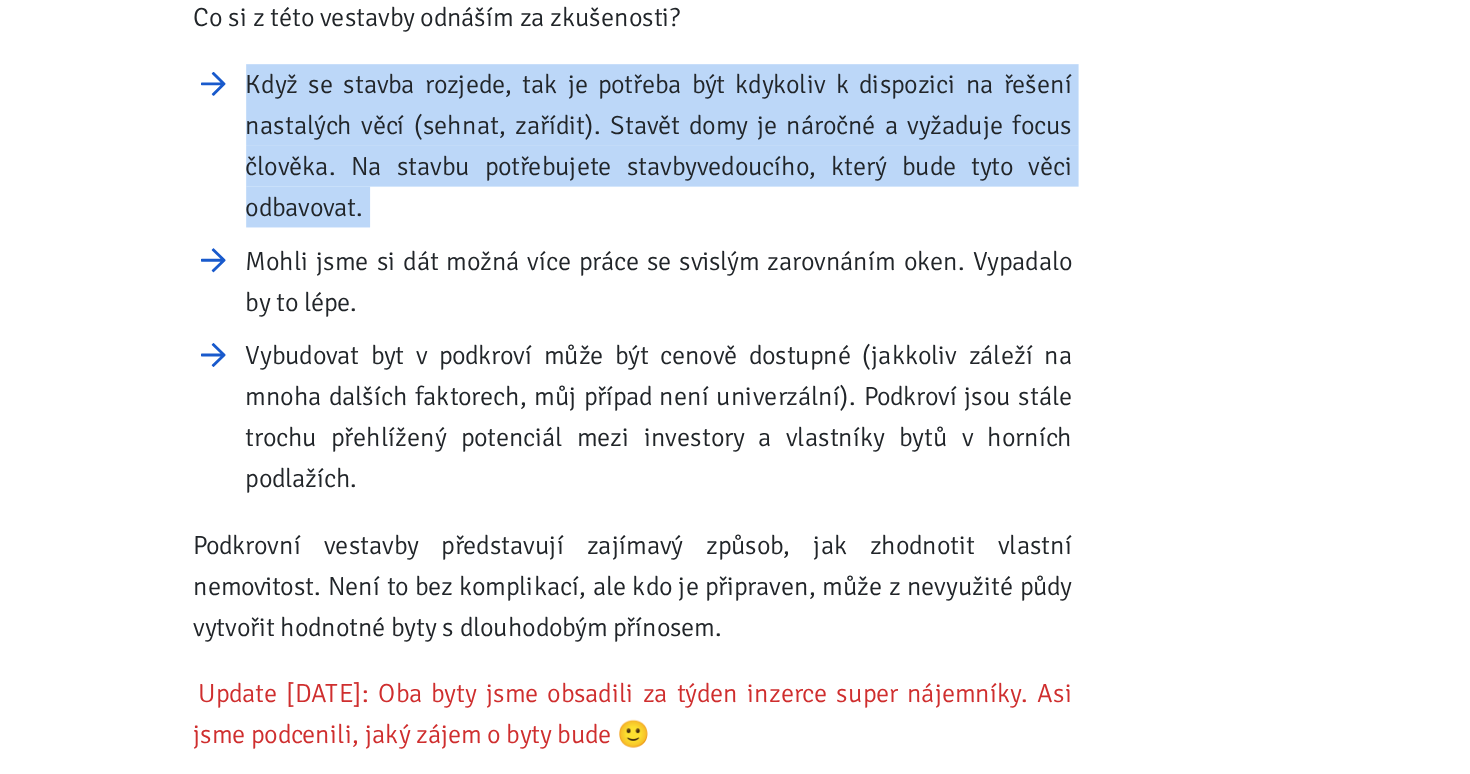 click on "Když se stavba rozjede, tak je potřeba být kdykoliv k dispozici na řešení nastalých věcí (sehnat, zařídit). Stavět domy je náročné a vyžaduje focus člověka. Na stavbu potřebujete stavbyvedoucího, který bude tyto věci odbavovat." at bounding box center [528, 320] 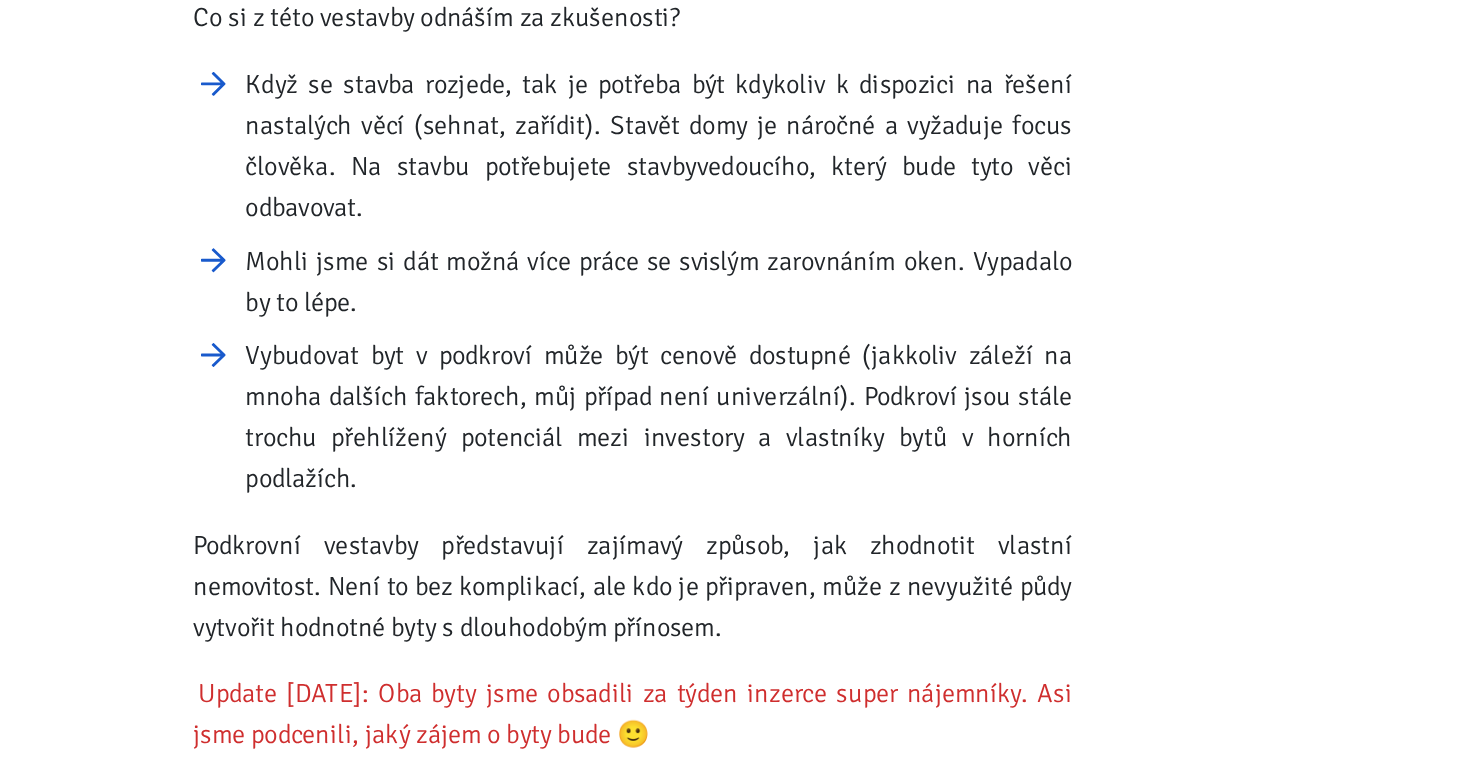 click on "Mohli jsme si dát možná více práce se svislým zarovnáním oken. Vypadalo by to lépe." at bounding box center (528, 413) 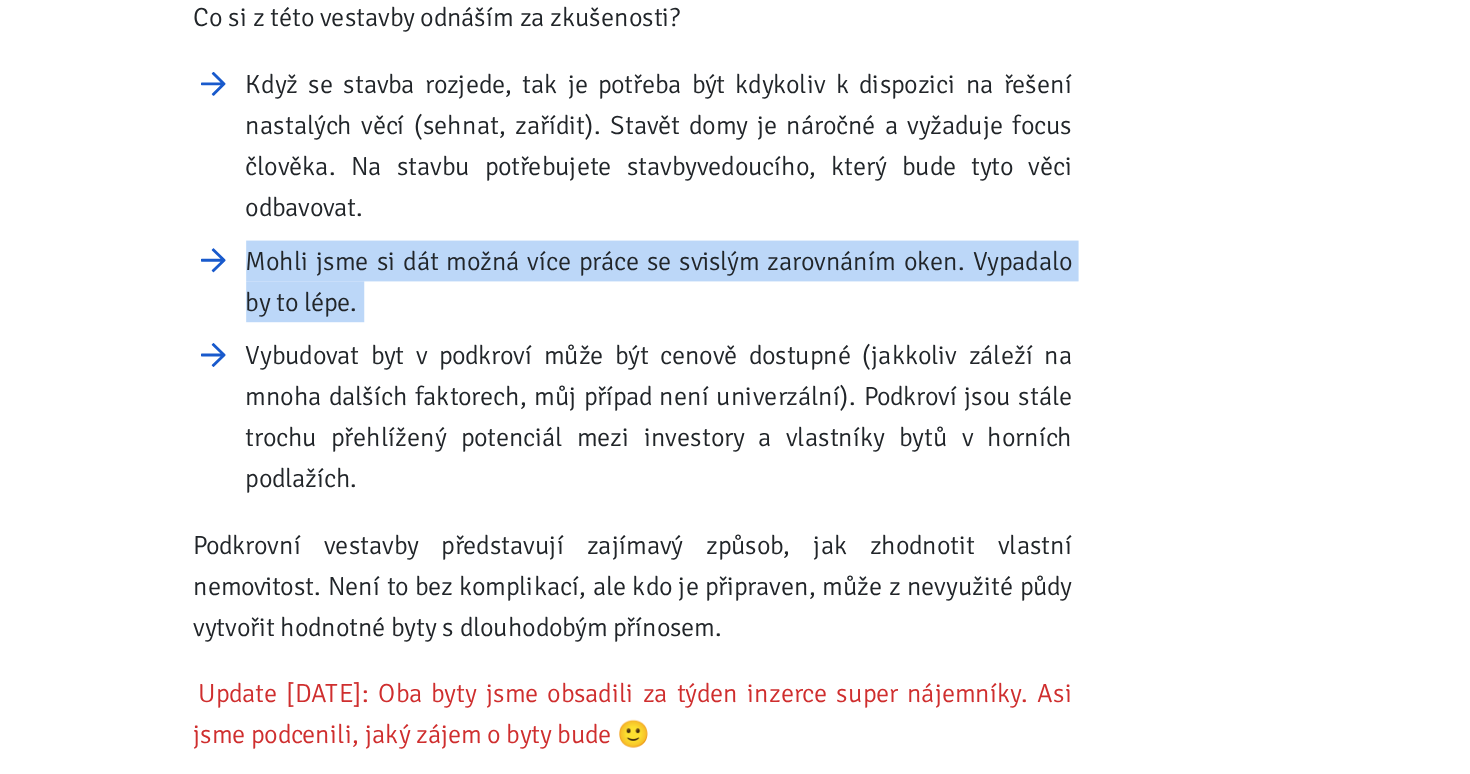 click on "Mohli jsme si dát možná více práce se svislým zarovnáním oken. Vypadalo by to lépe." at bounding box center (528, 413) 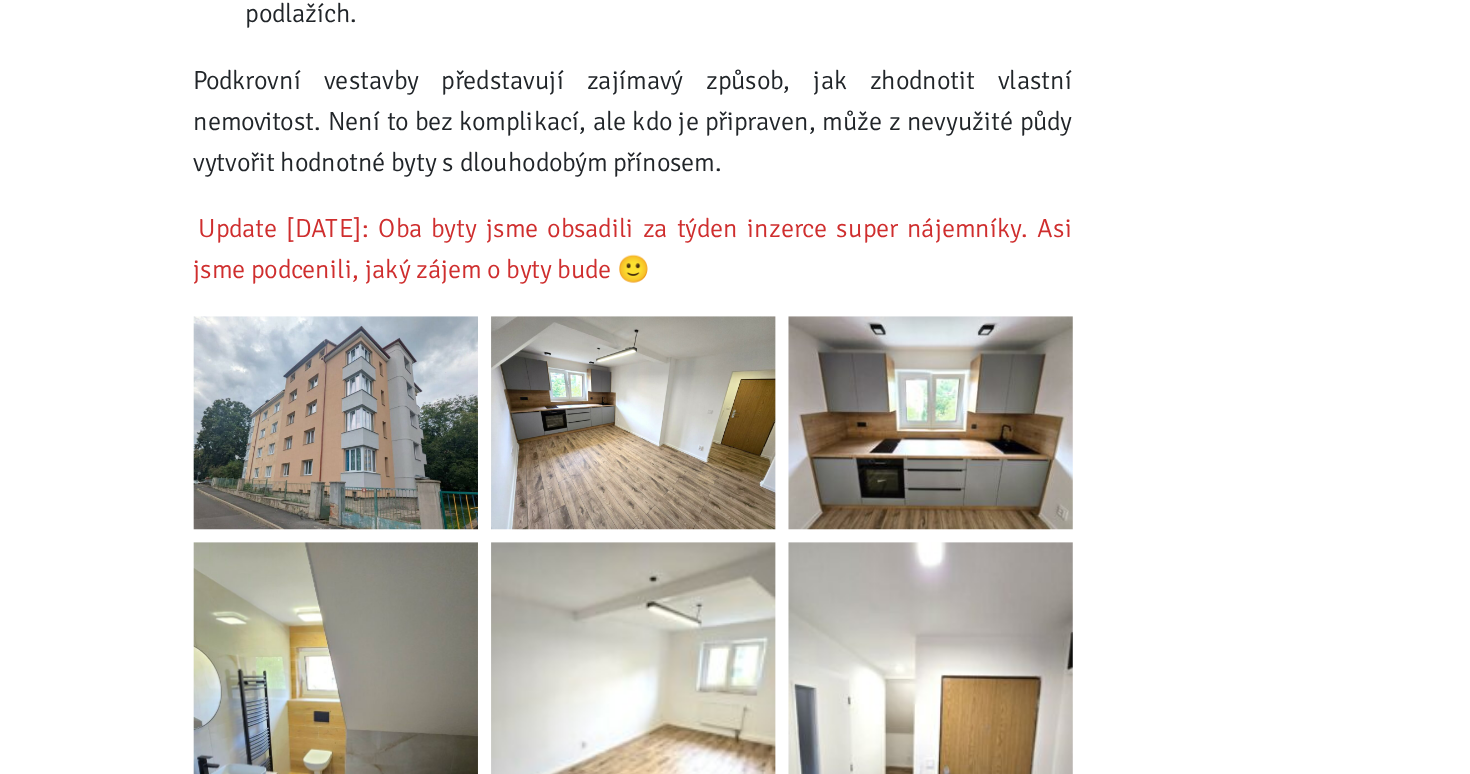 scroll, scrollTop: 2851, scrollLeft: 0, axis: vertical 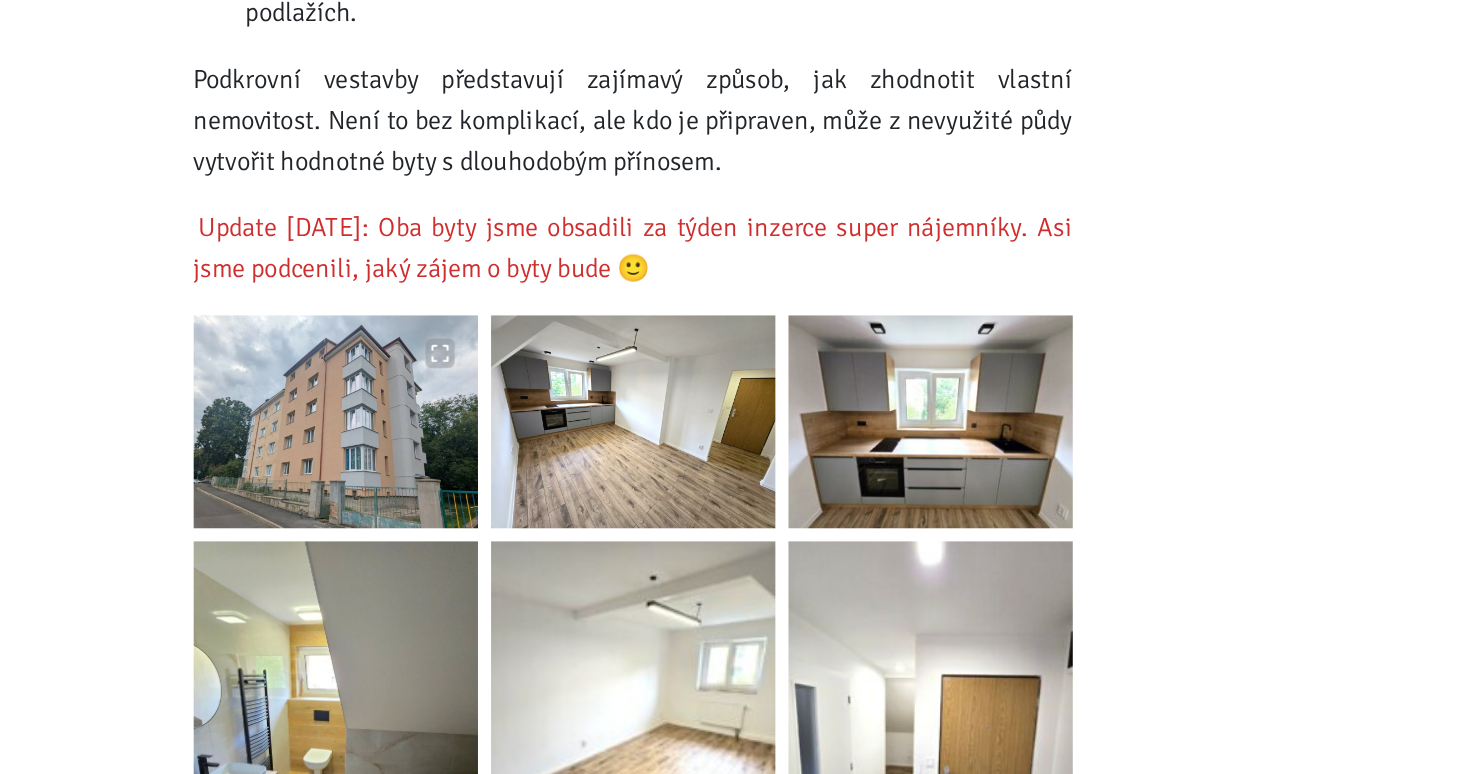 click at bounding box center [306, 532] 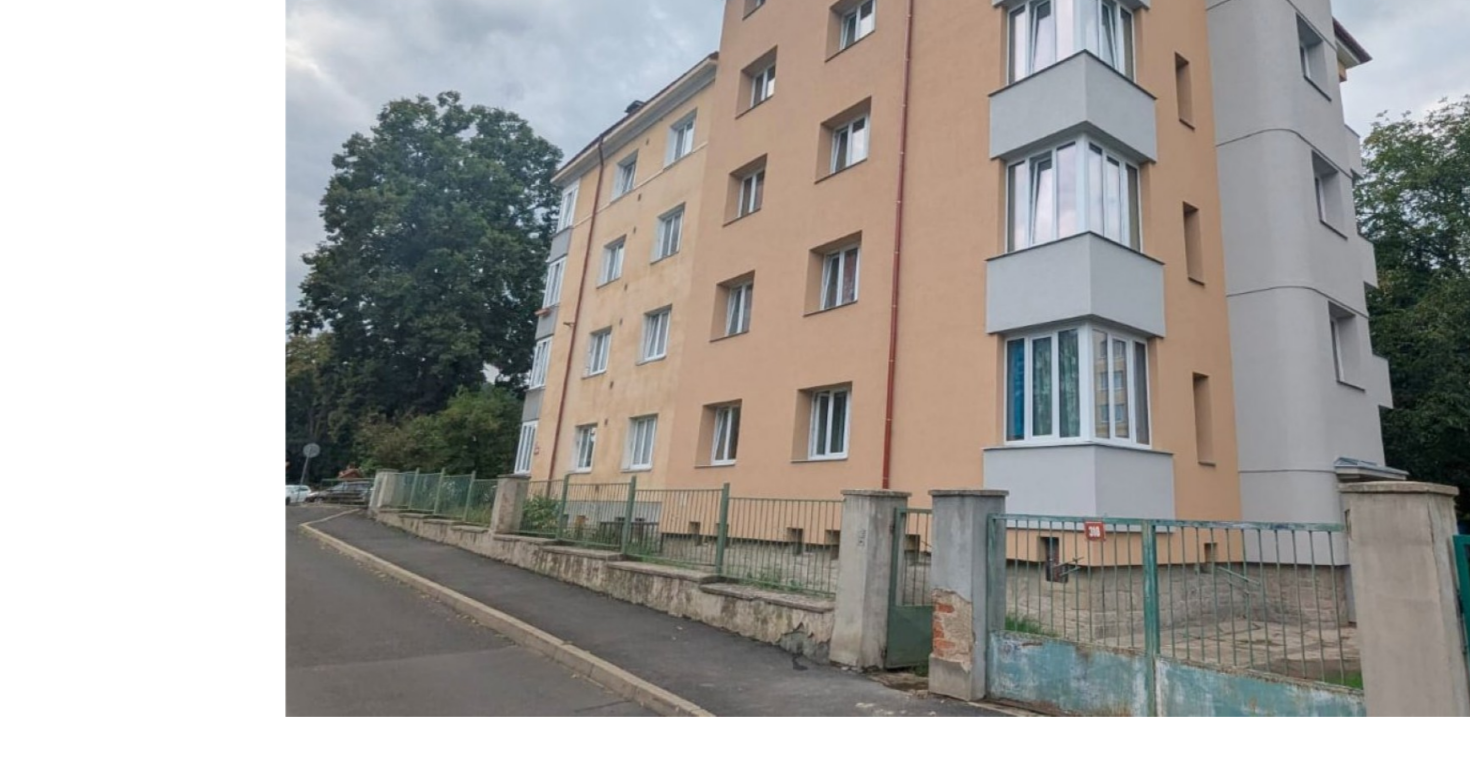 scroll, scrollTop: 2851, scrollLeft: 0, axis: vertical 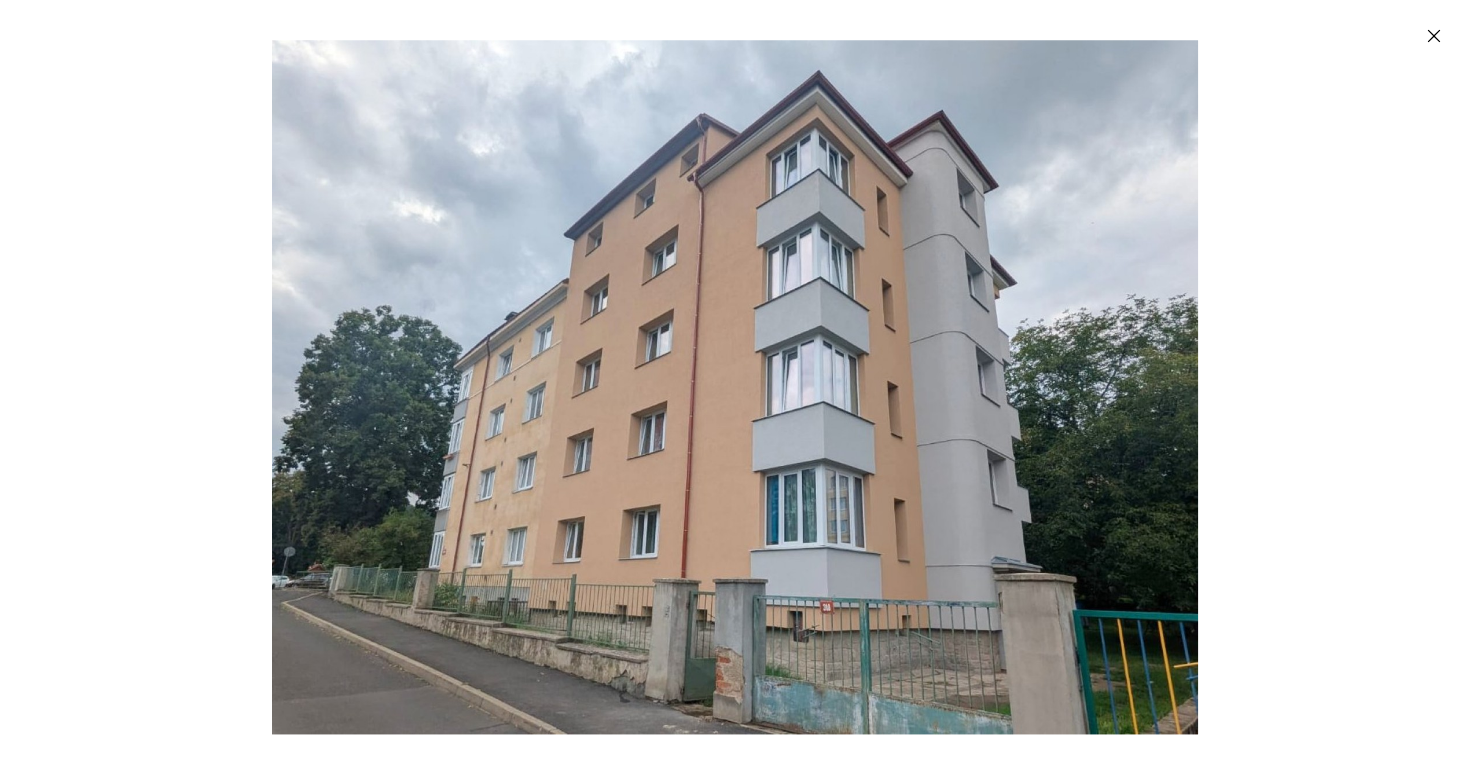click at bounding box center [735, 387] 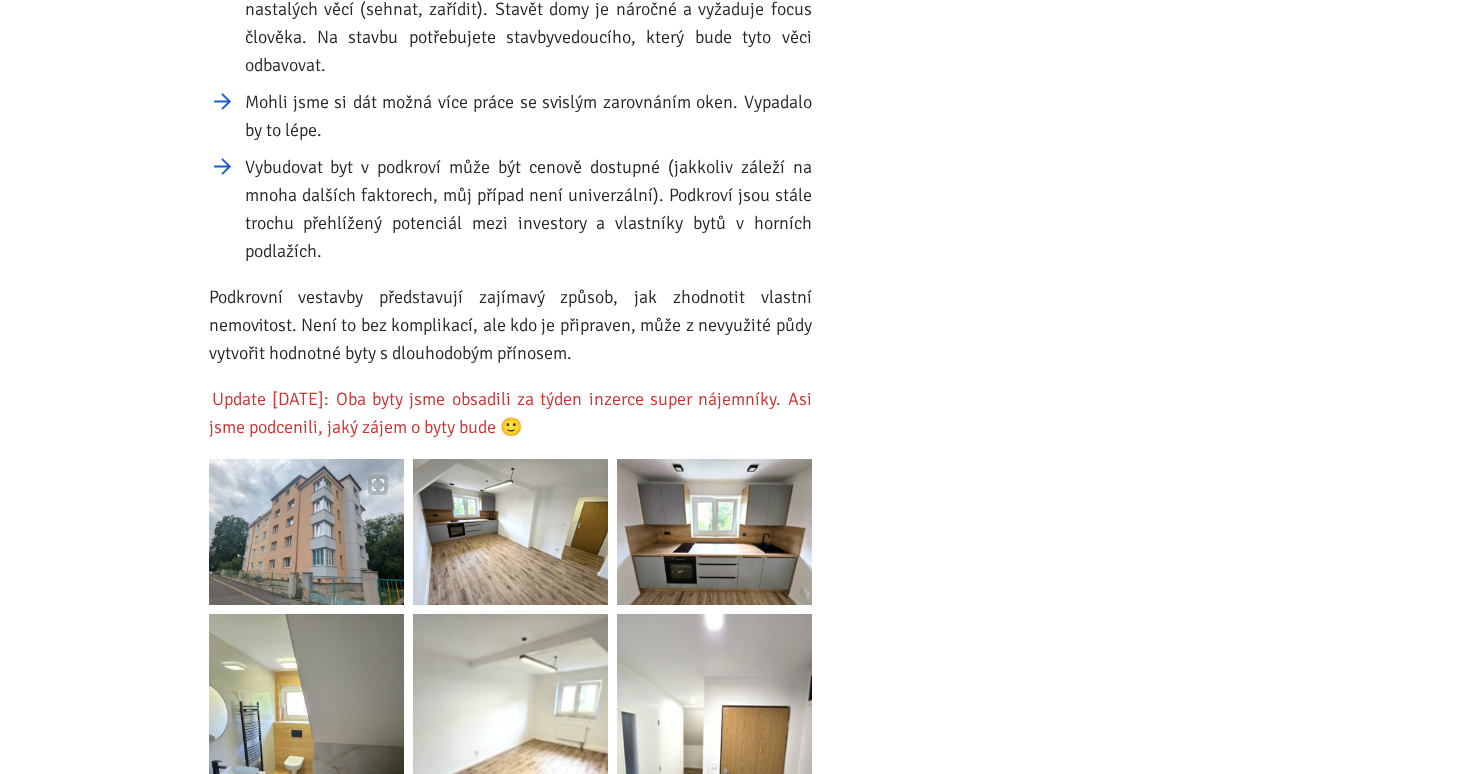 click at bounding box center (306, 532) 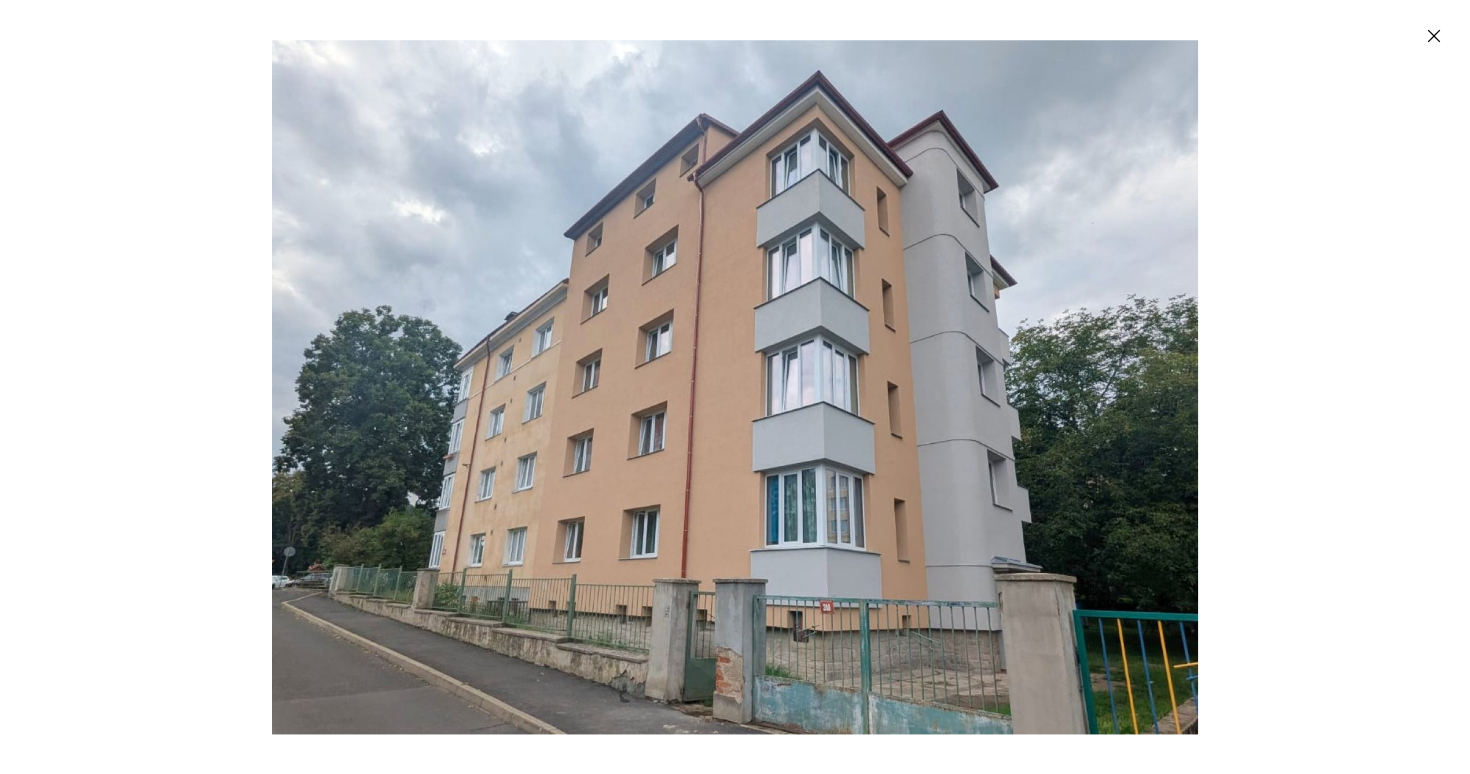 click at bounding box center (735, 387) 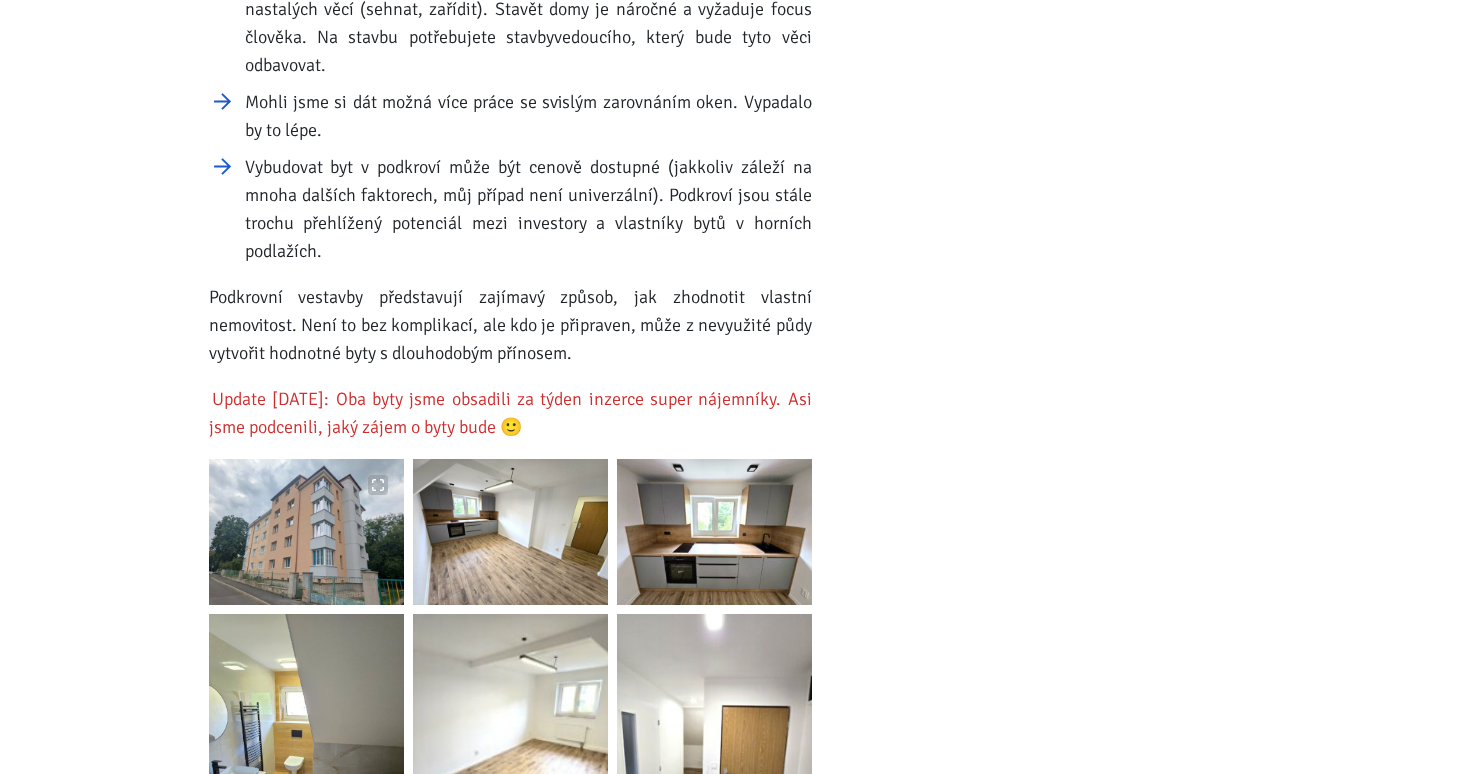 click at bounding box center (306, 532) 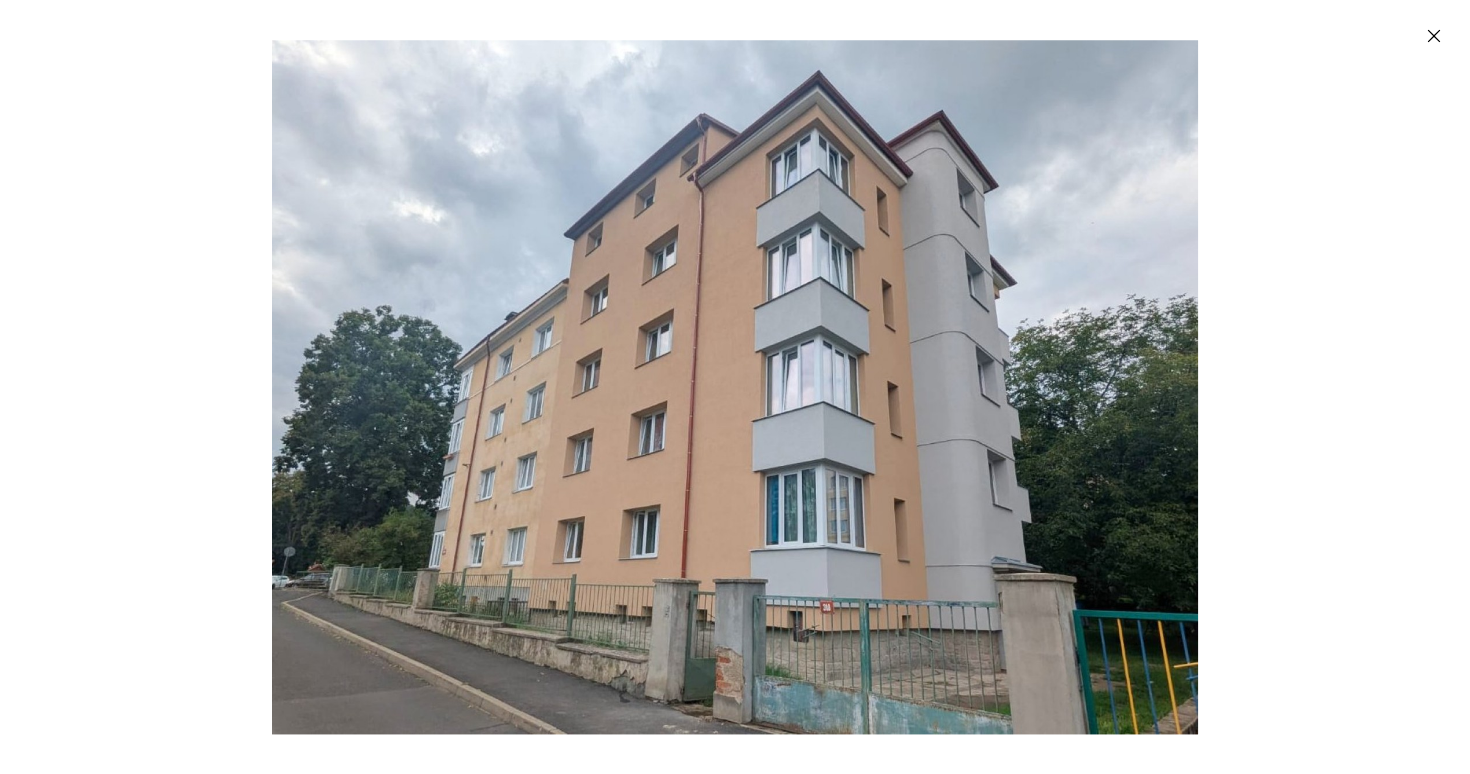 click at bounding box center [735, 387] 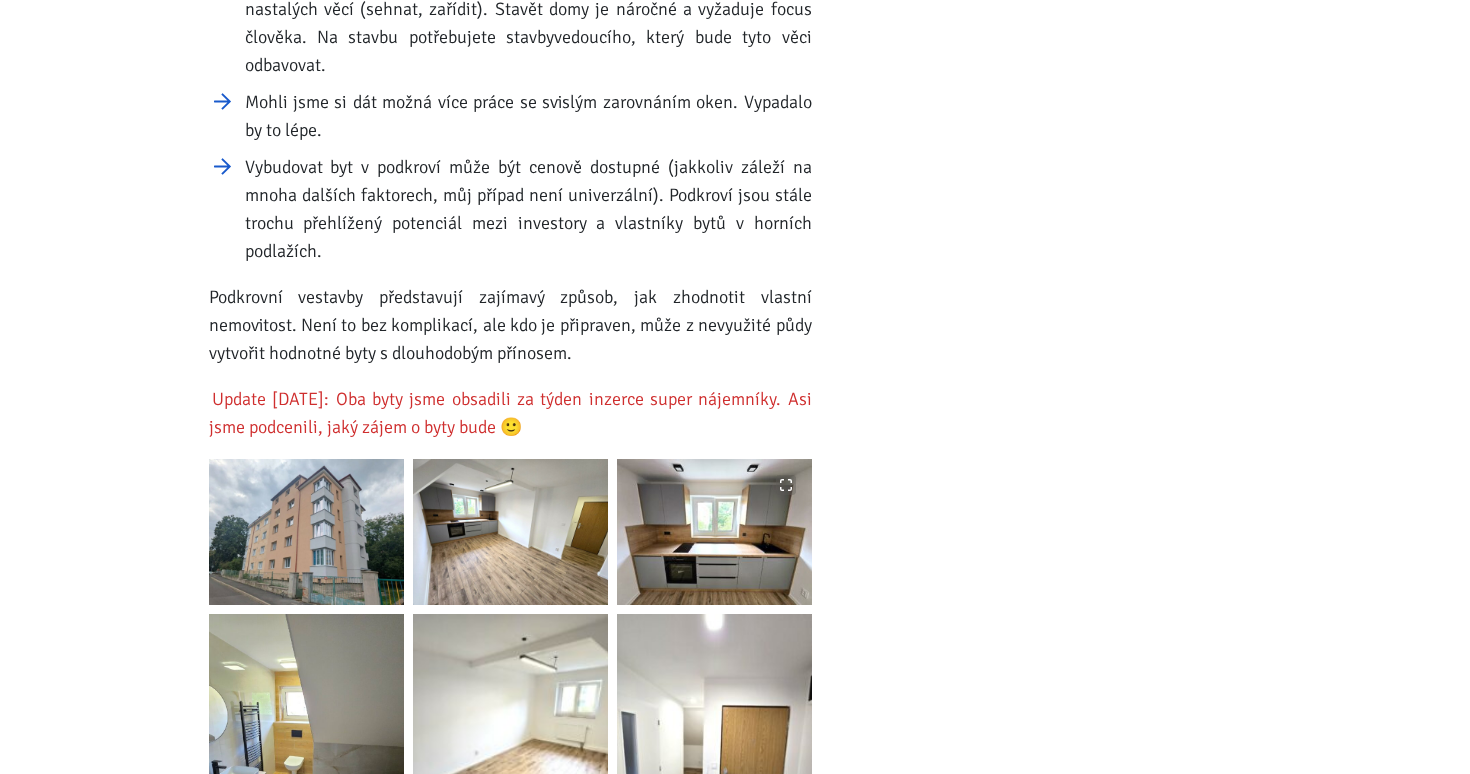 click at bounding box center [714, 532] 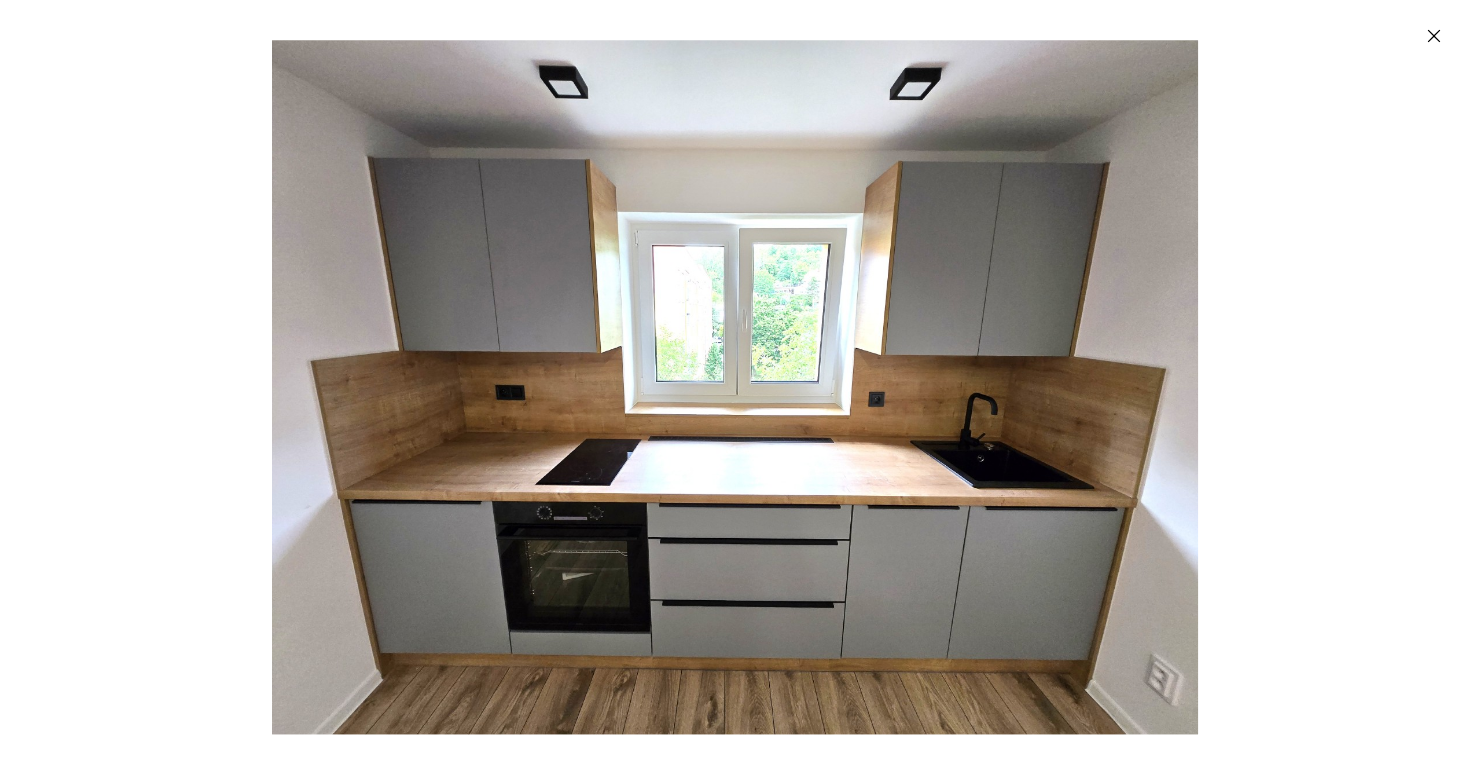 click at bounding box center [735, 387] 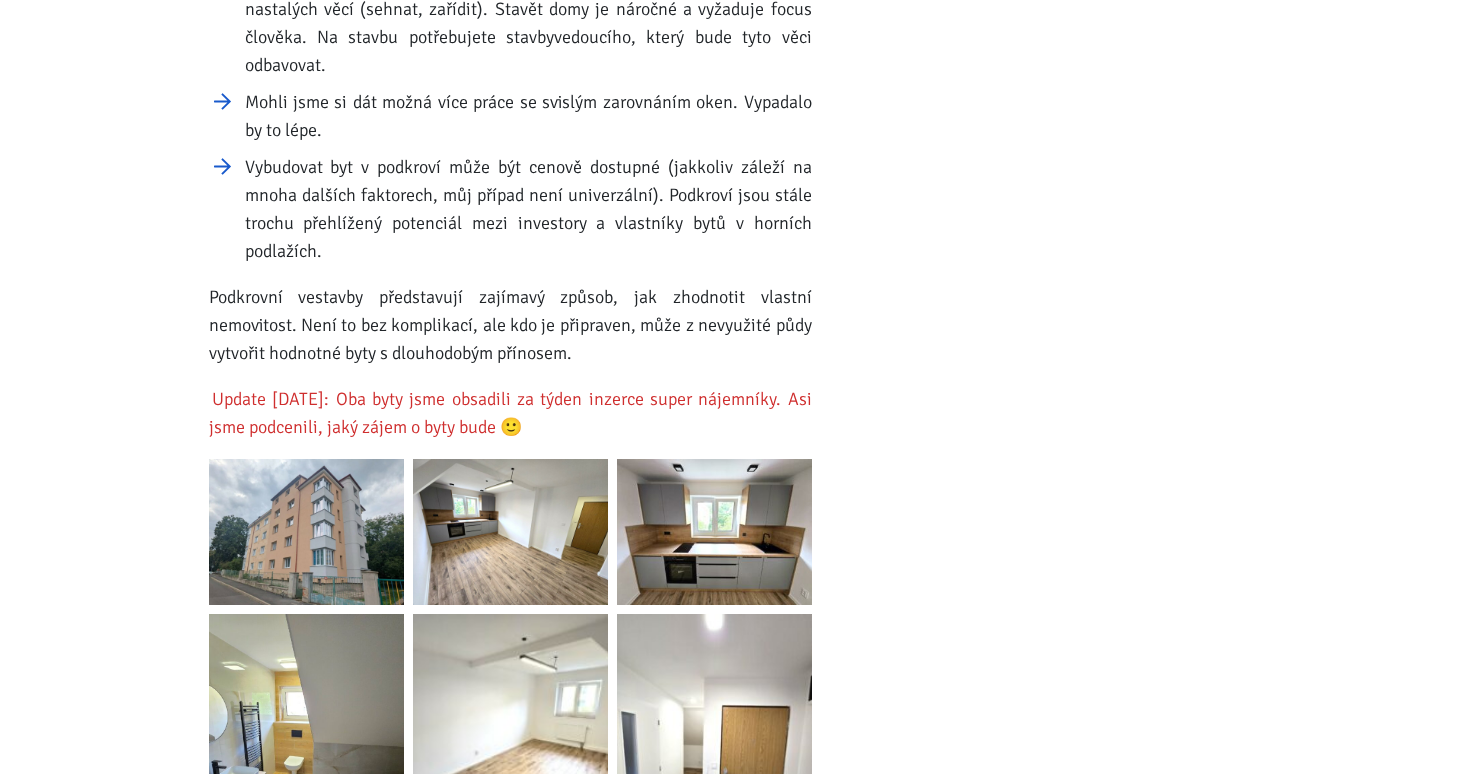 click at bounding box center (735, 387) 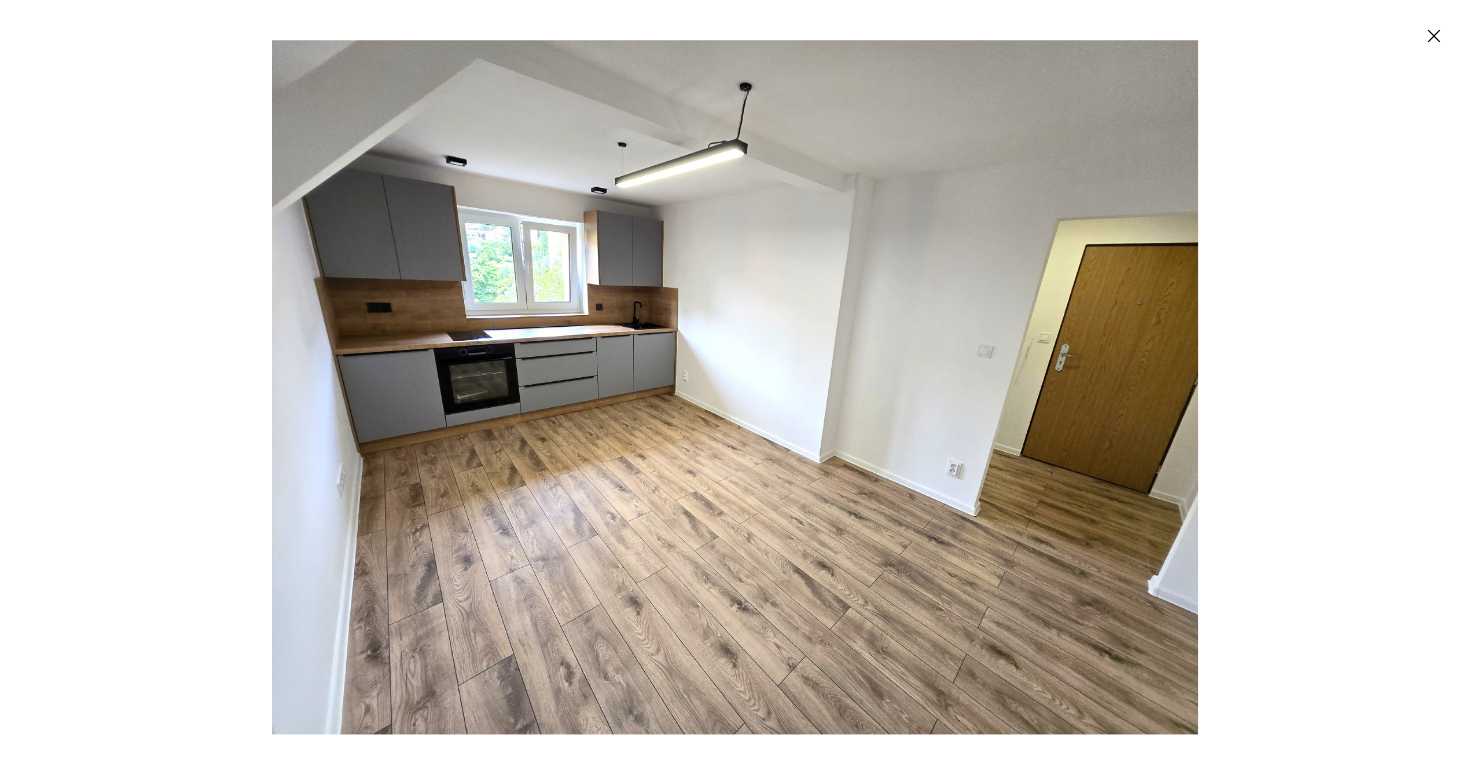 click at bounding box center [735, 387] 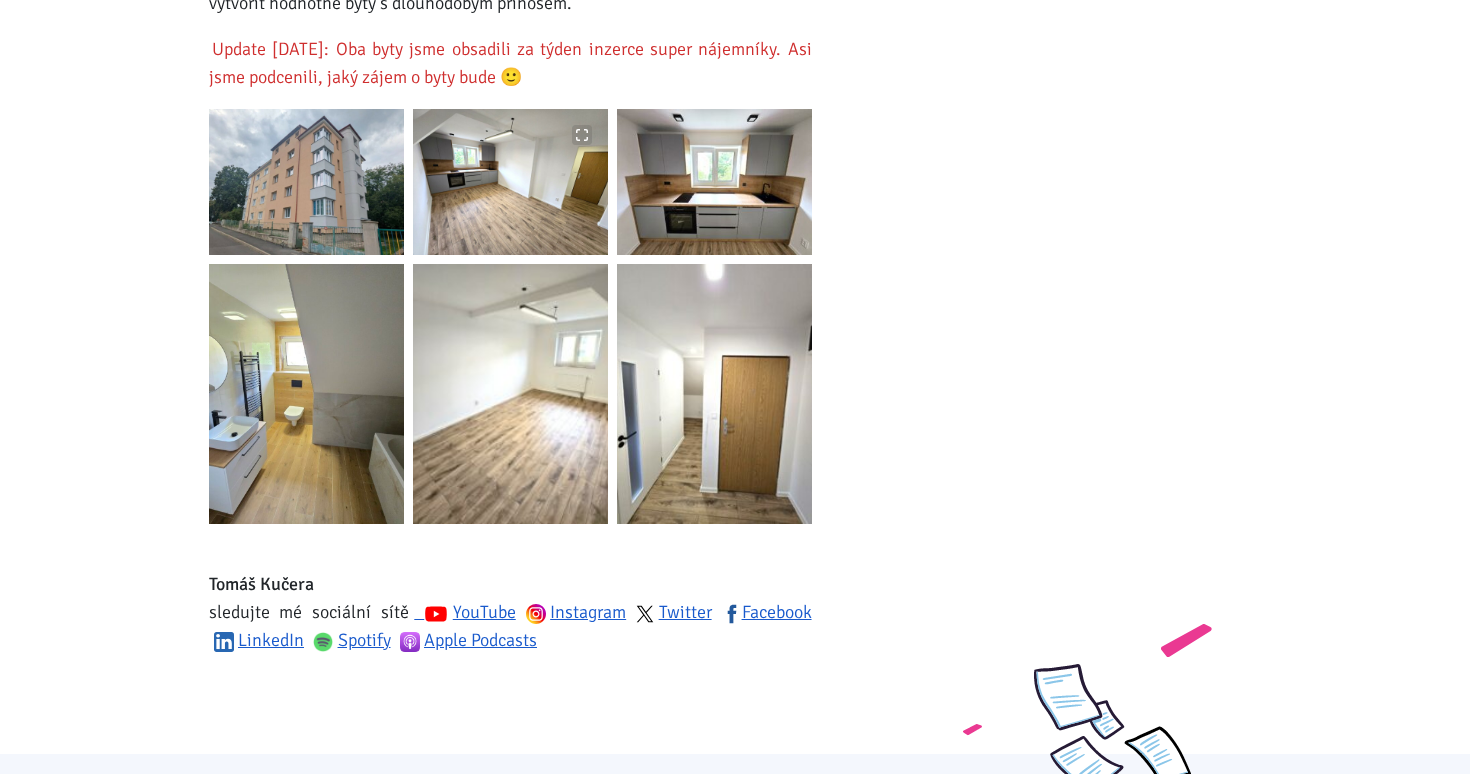 scroll, scrollTop: 3299, scrollLeft: 0, axis: vertical 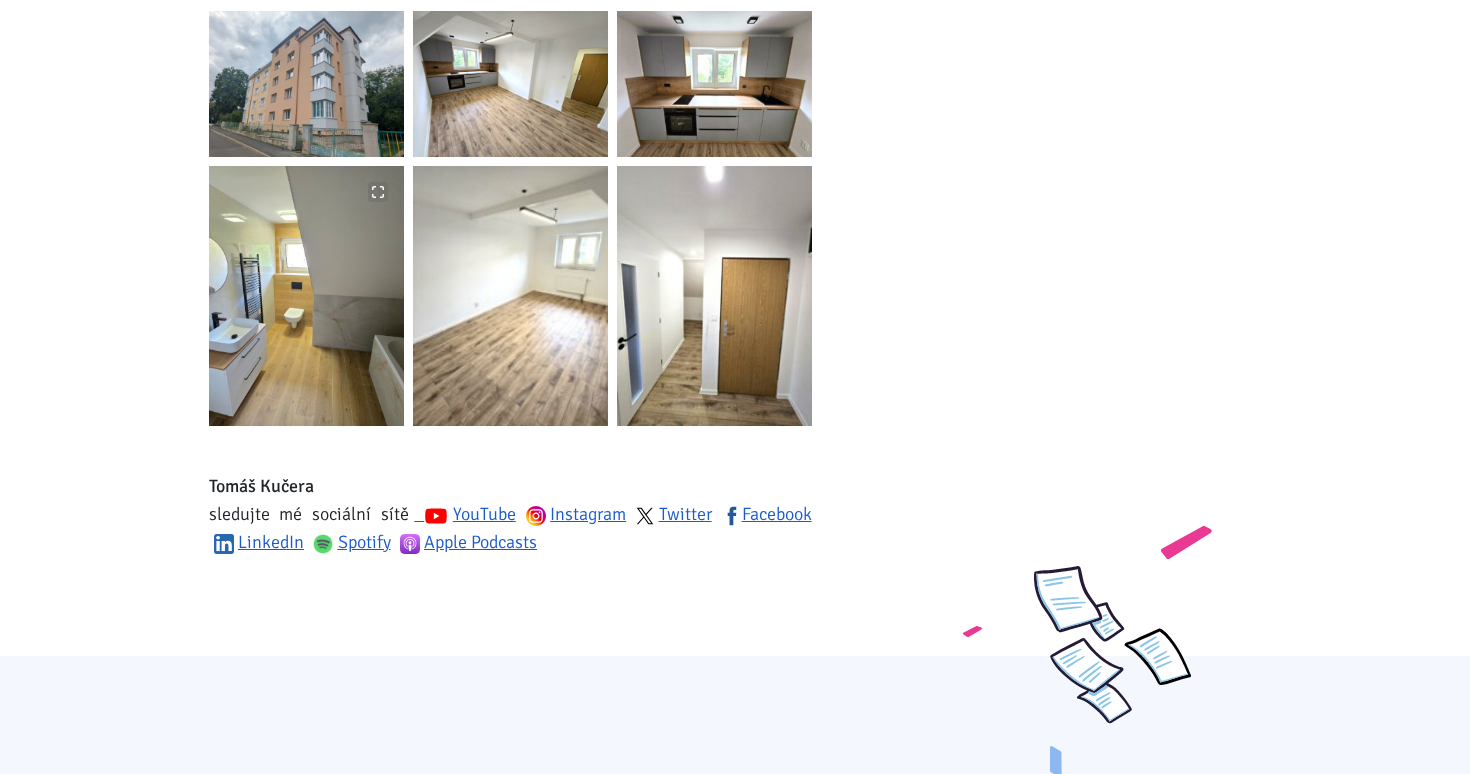 click at bounding box center (306, 296) 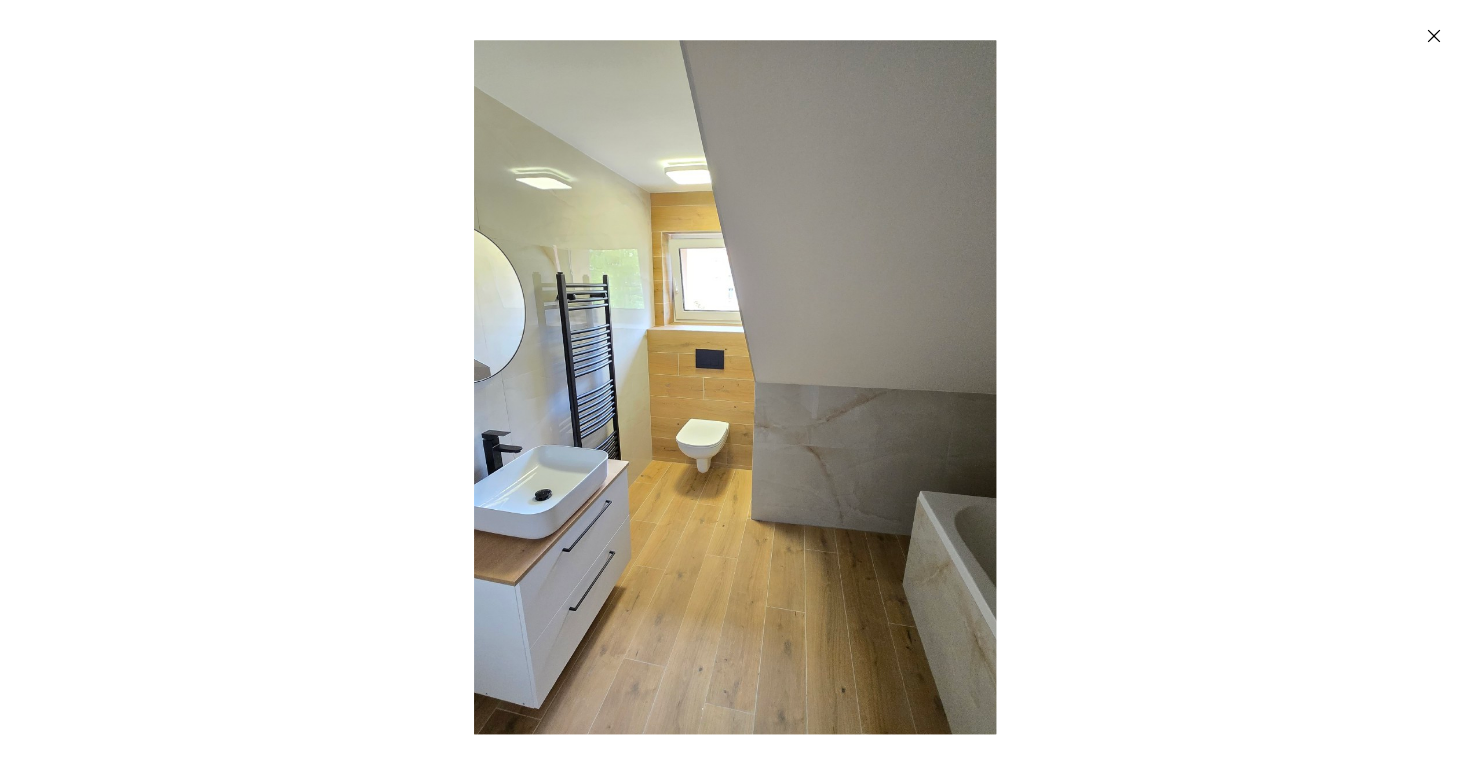 click at bounding box center [735, 387] 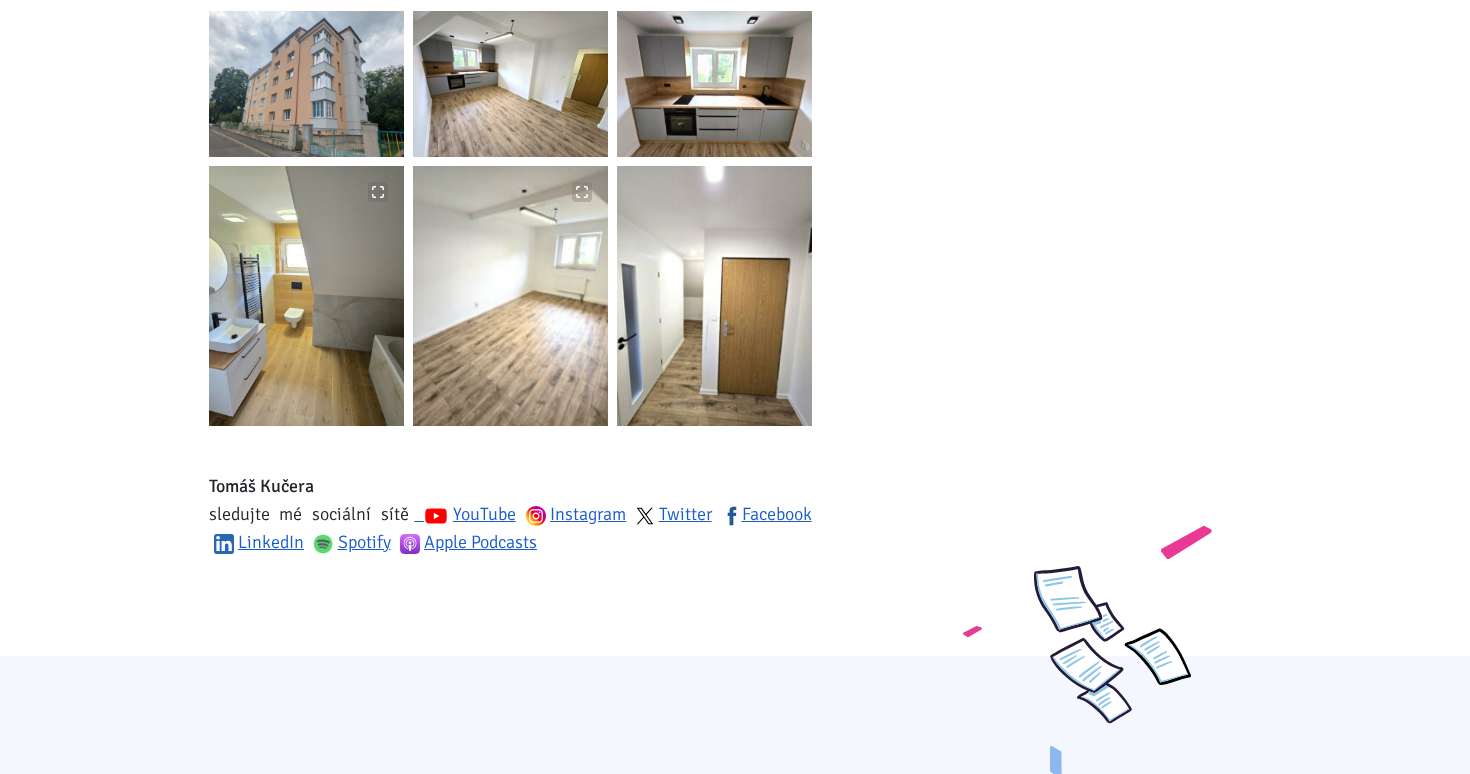 click at bounding box center [510, 296] 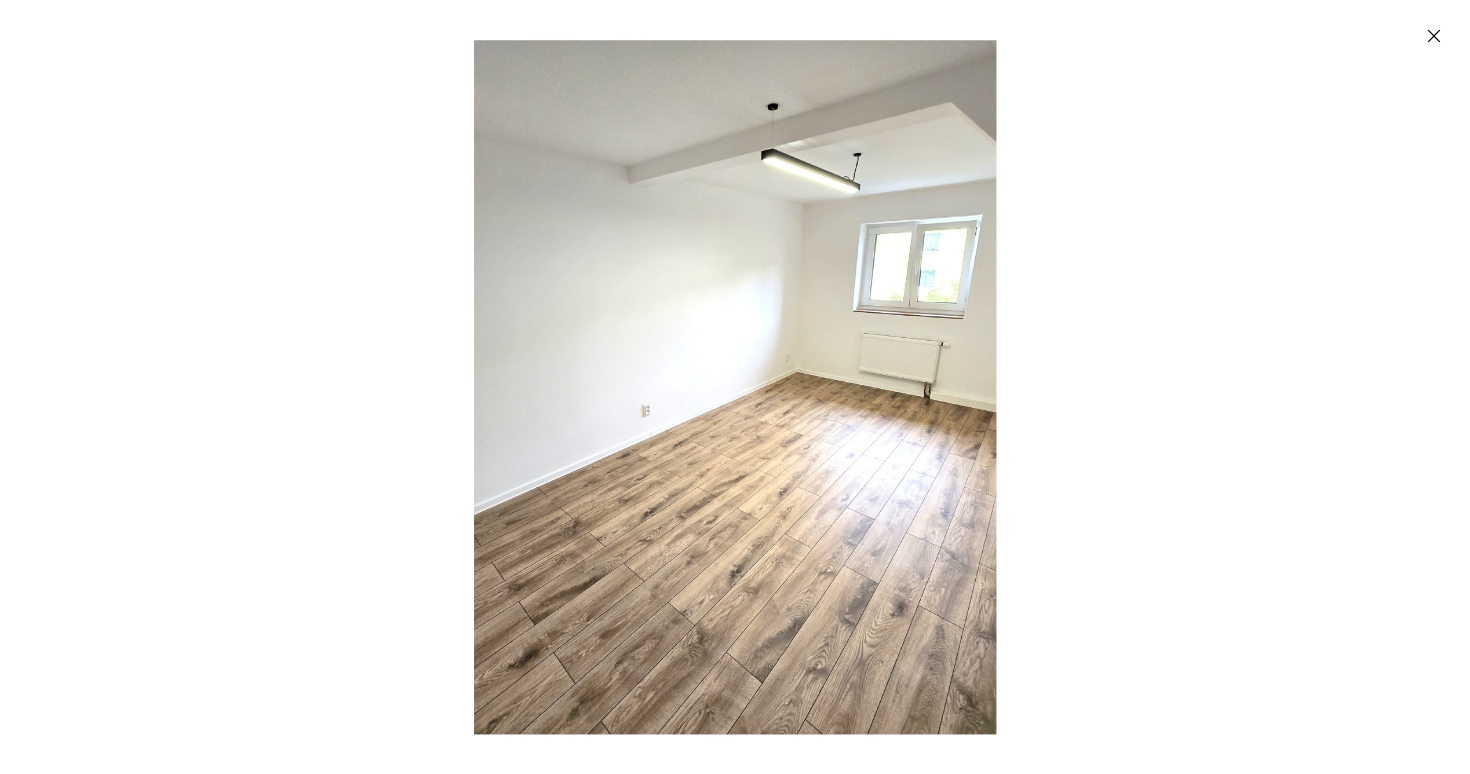 click at bounding box center (735, 387) 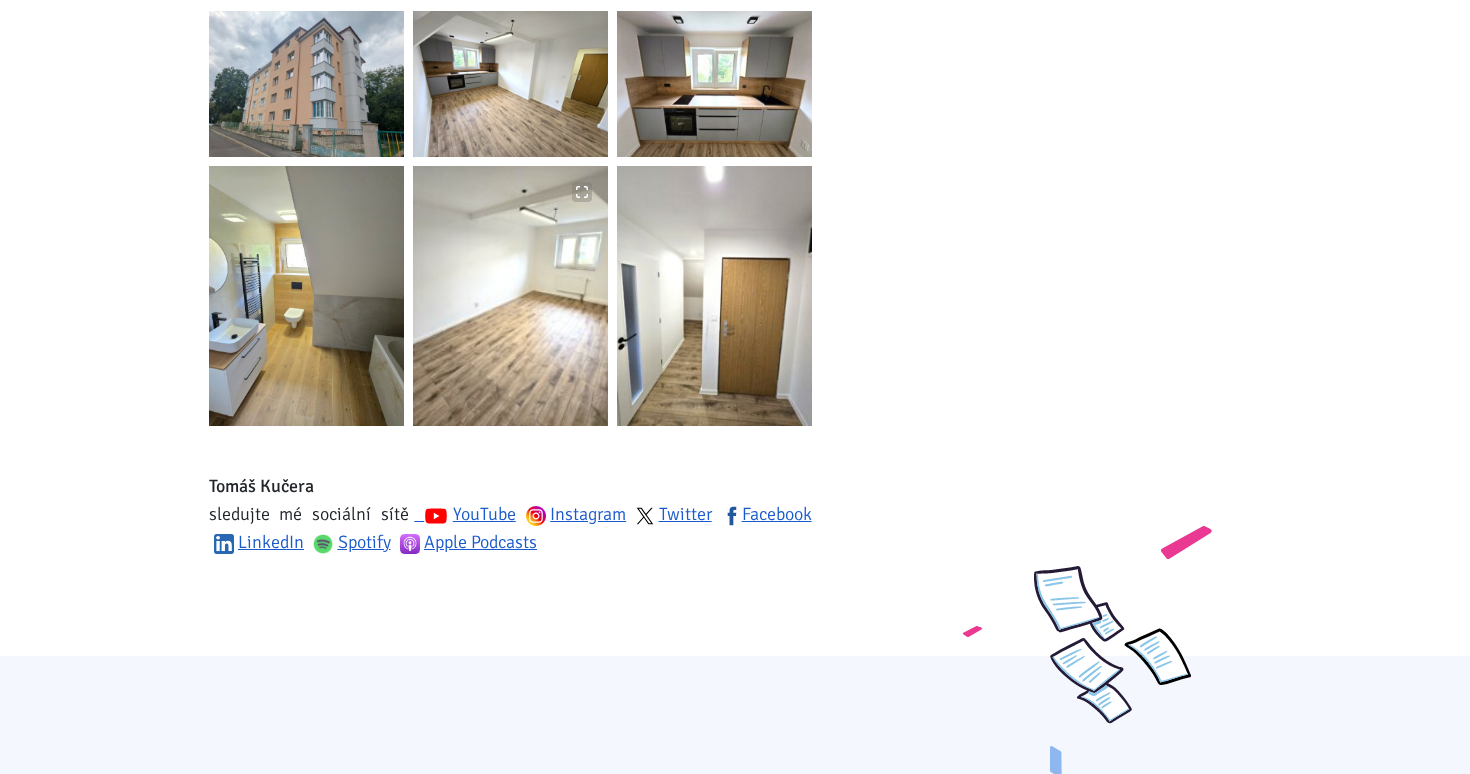 click on "Tomáš Kučera
ÚVOD
MOJE SLUŽBY
Strategický mentoring
Financování bez limitu
Kupte investiční byt
Správa nemovitostí
Rekonstrukce bytů
PRO INVESTORY
Nabídka nemovitostí
Úvěrová kalkulačka
Vzor nájemní smlouvy
Rozšíření pro prohlížeče
Podpisový vzor pro katastr
BLOG" at bounding box center [735, -923] 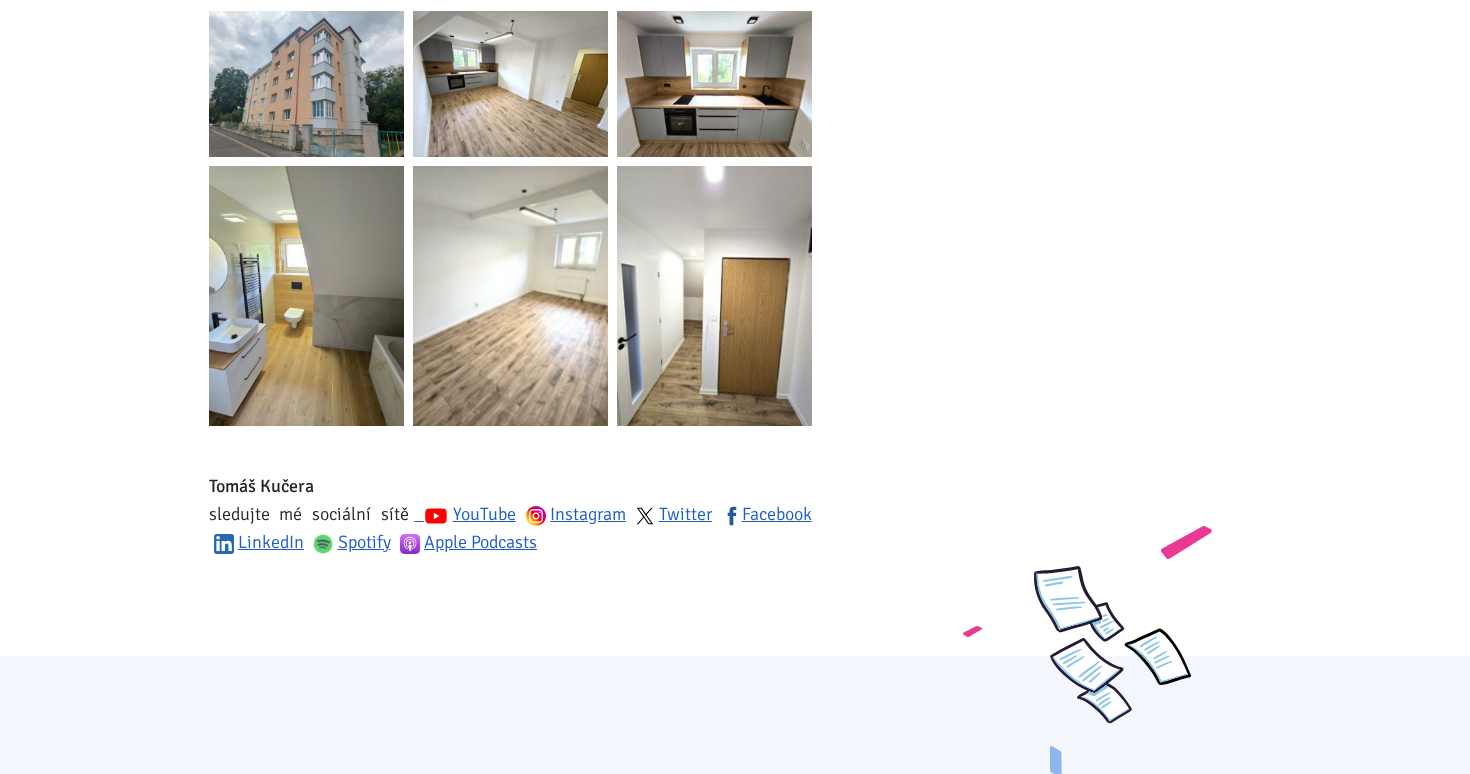 click at bounding box center (714, 296) 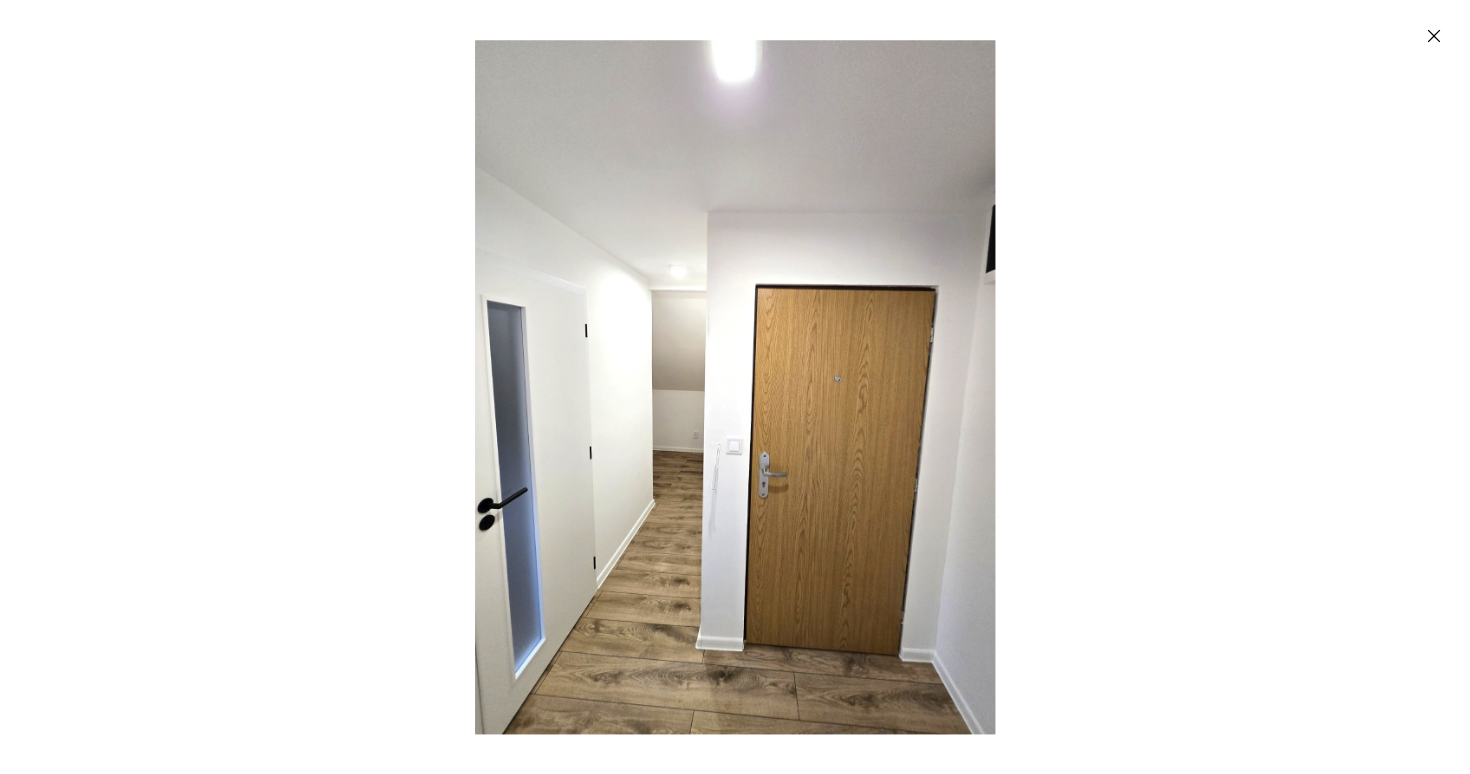 click at bounding box center (735, 387) 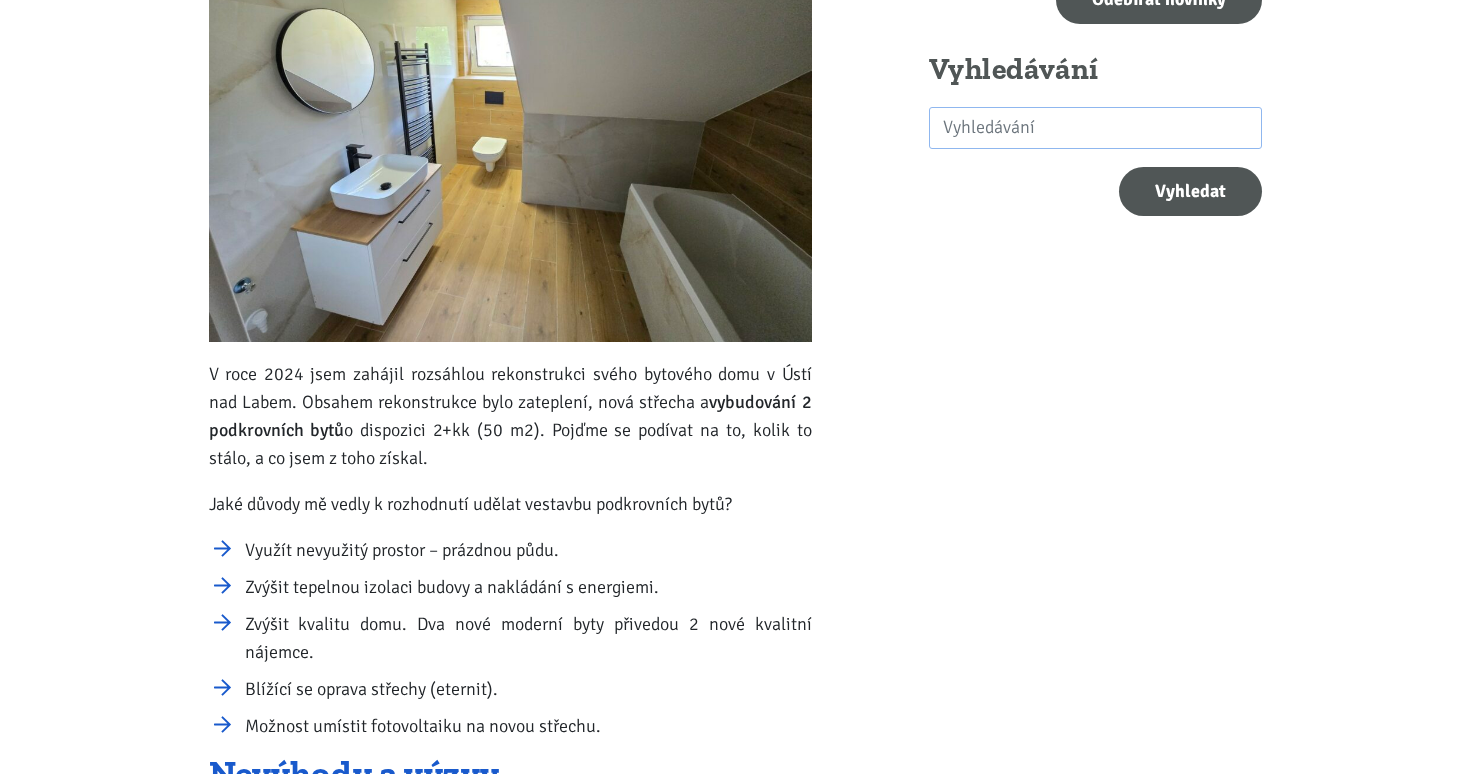 scroll, scrollTop: 0, scrollLeft: 0, axis: both 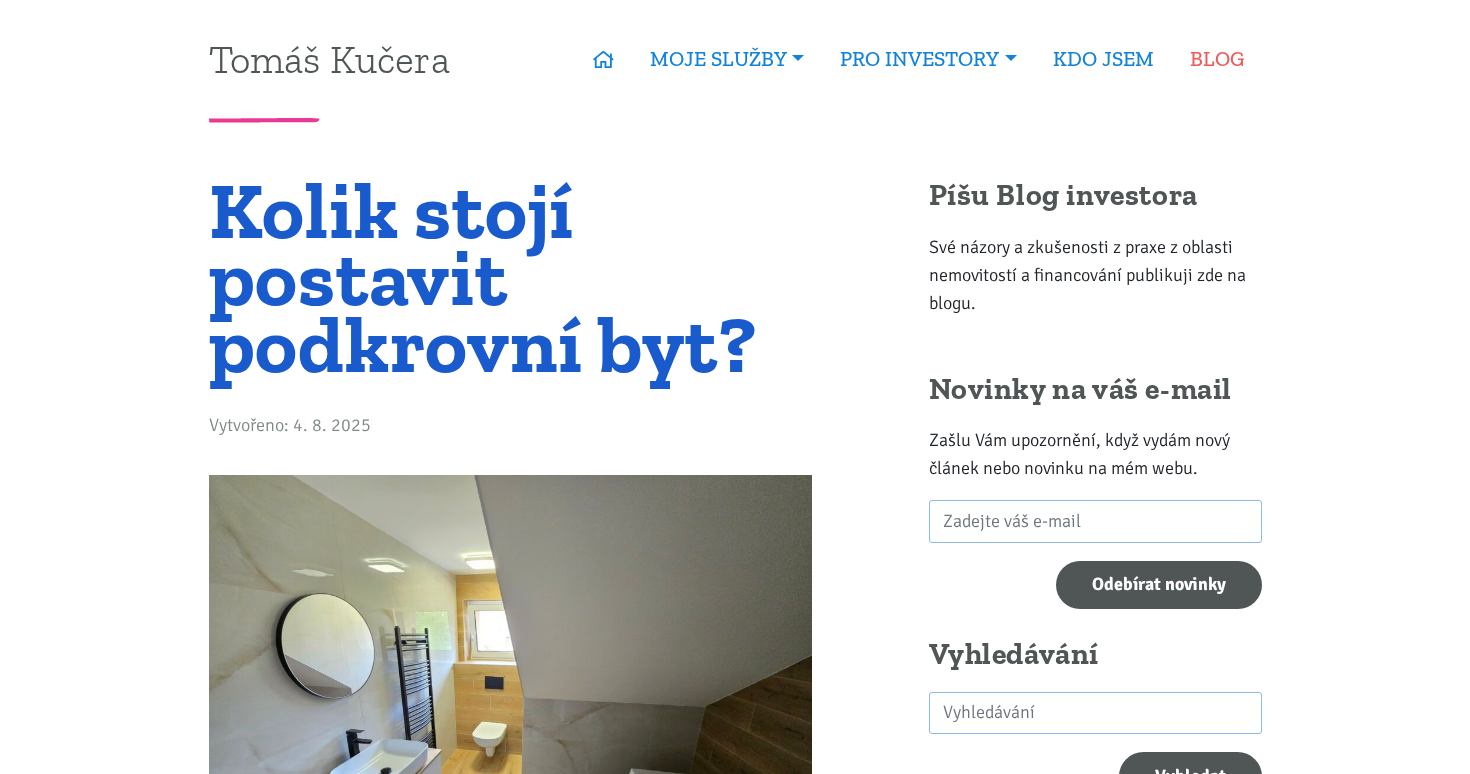 click on "BLOG" at bounding box center [1217, 59] 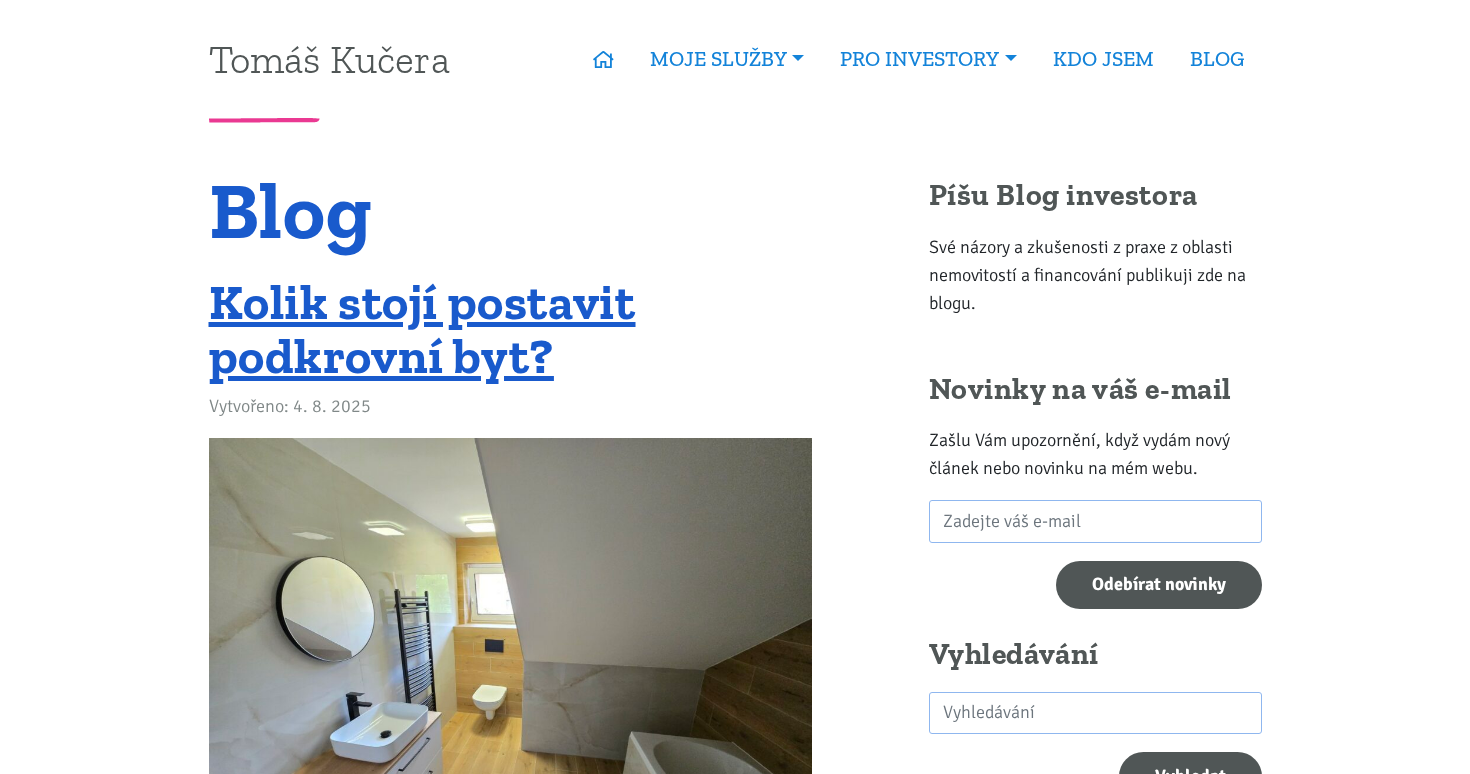 scroll, scrollTop: 33, scrollLeft: 0, axis: vertical 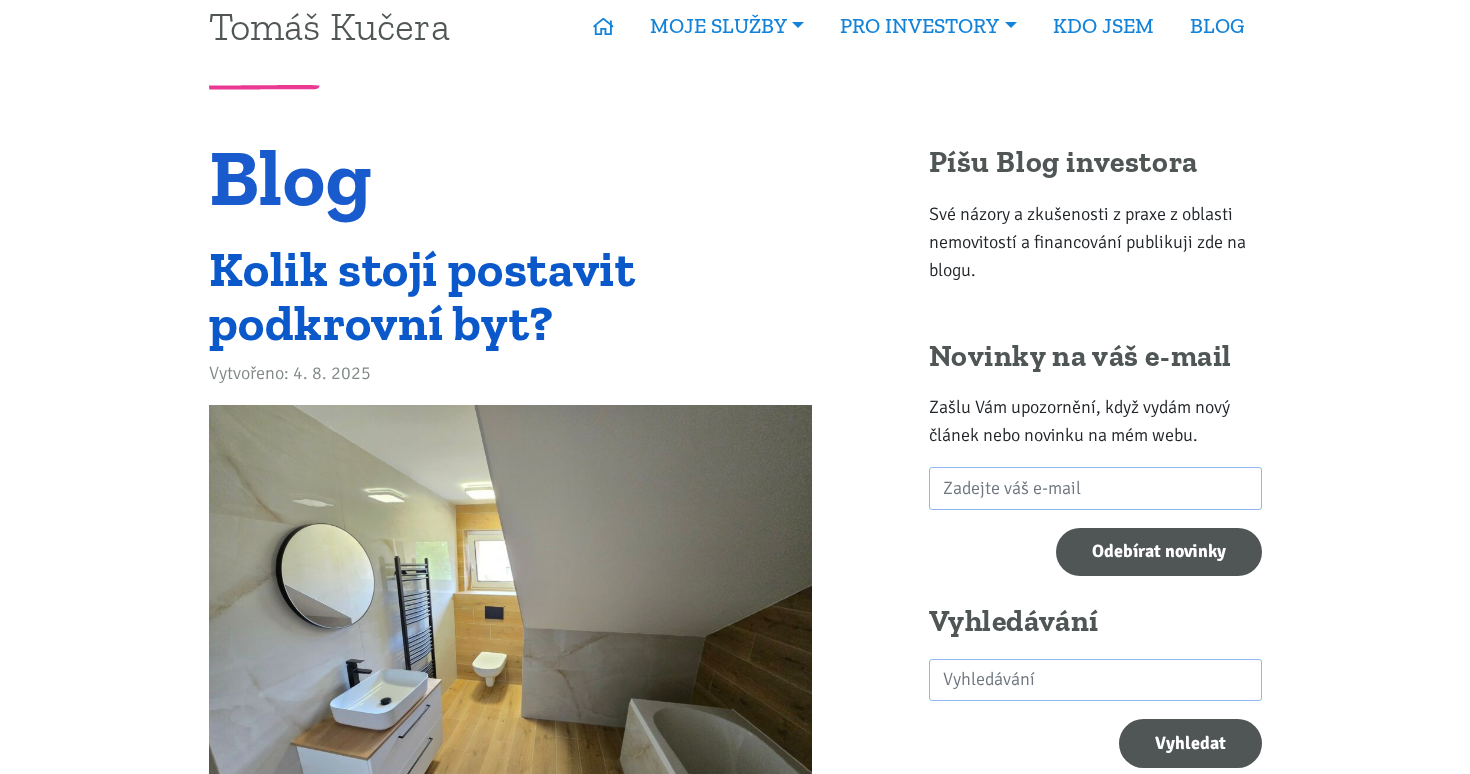 click on "Kolik stojí postavit podkrovní byt?" at bounding box center (422, 296) 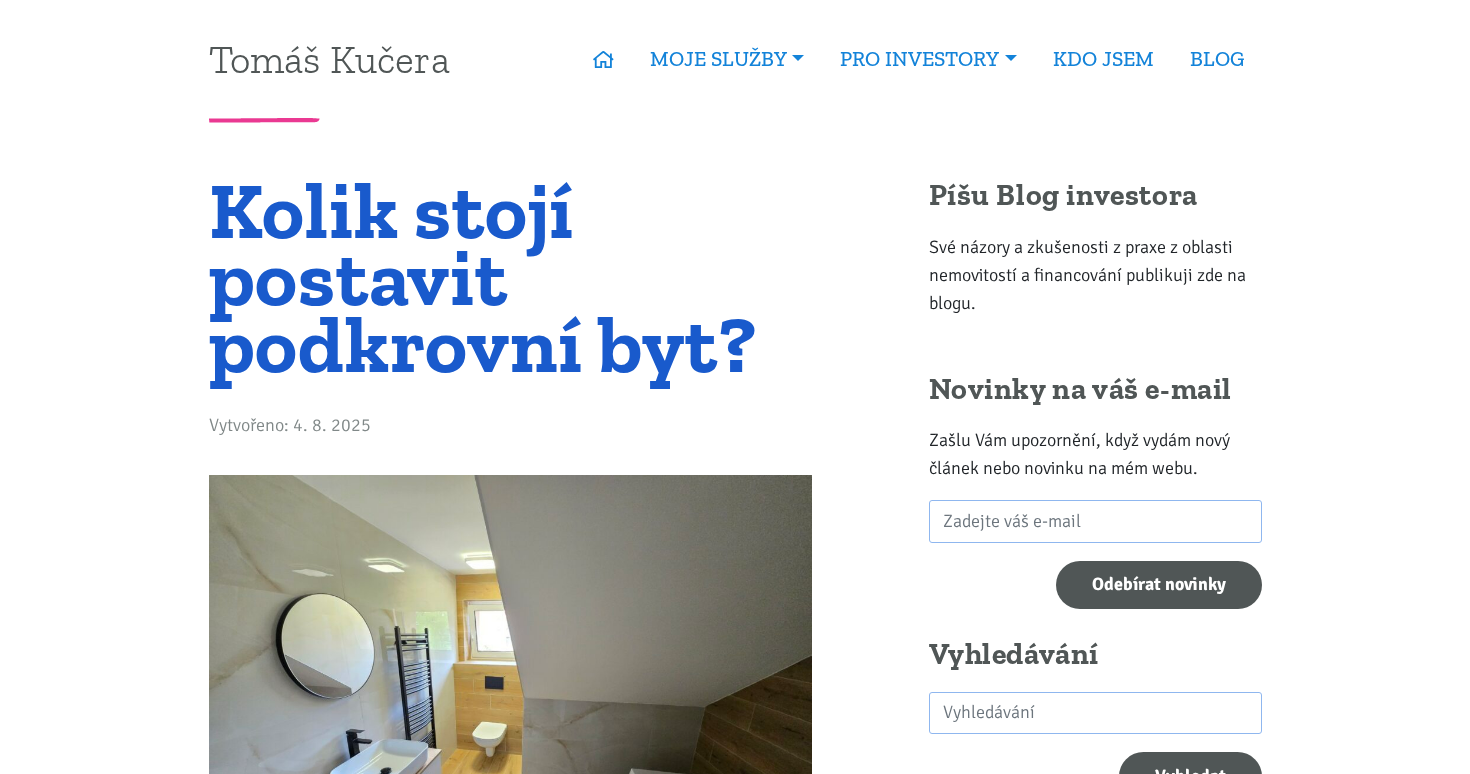 scroll, scrollTop: 0, scrollLeft: 0, axis: both 